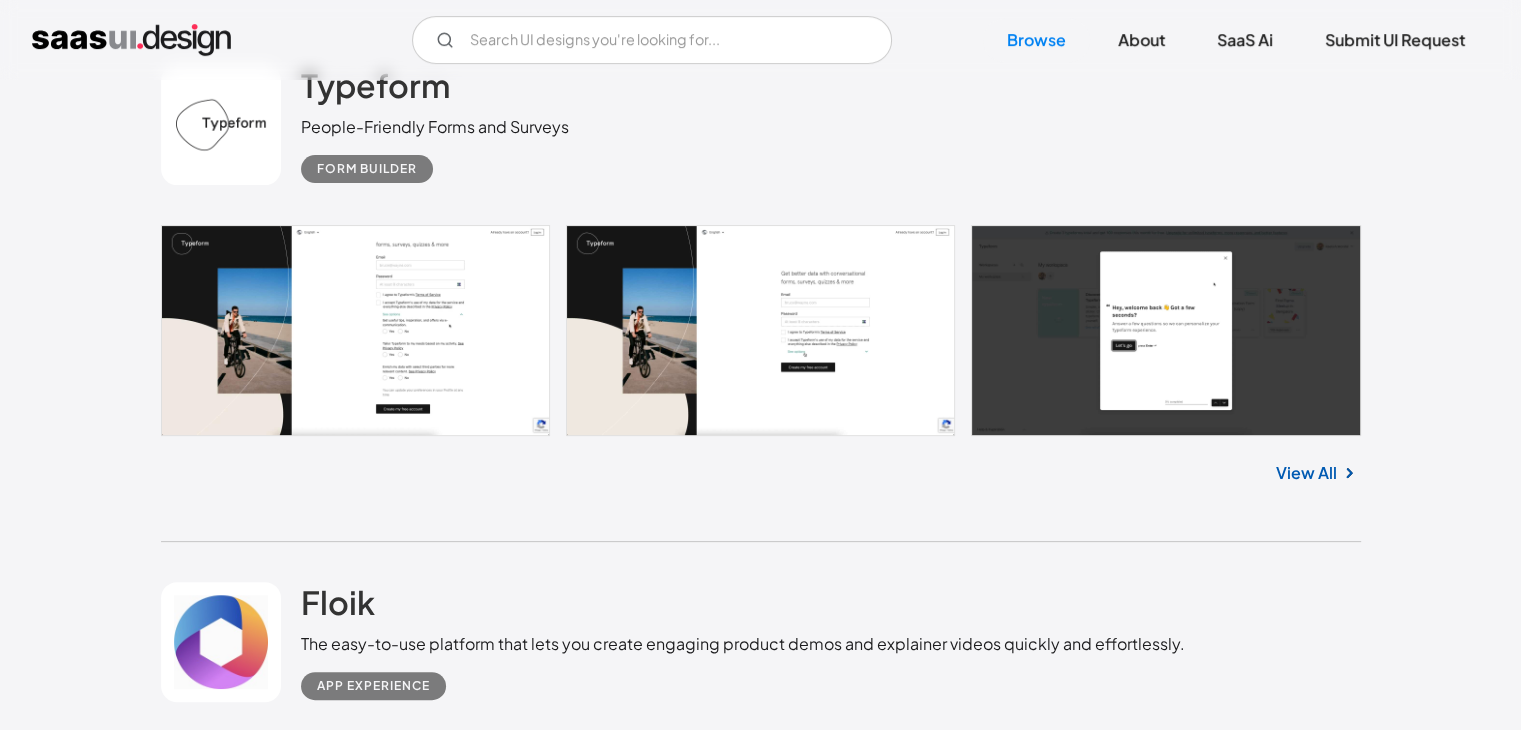 scroll, scrollTop: 468, scrollLeft: 0, axis: vertical 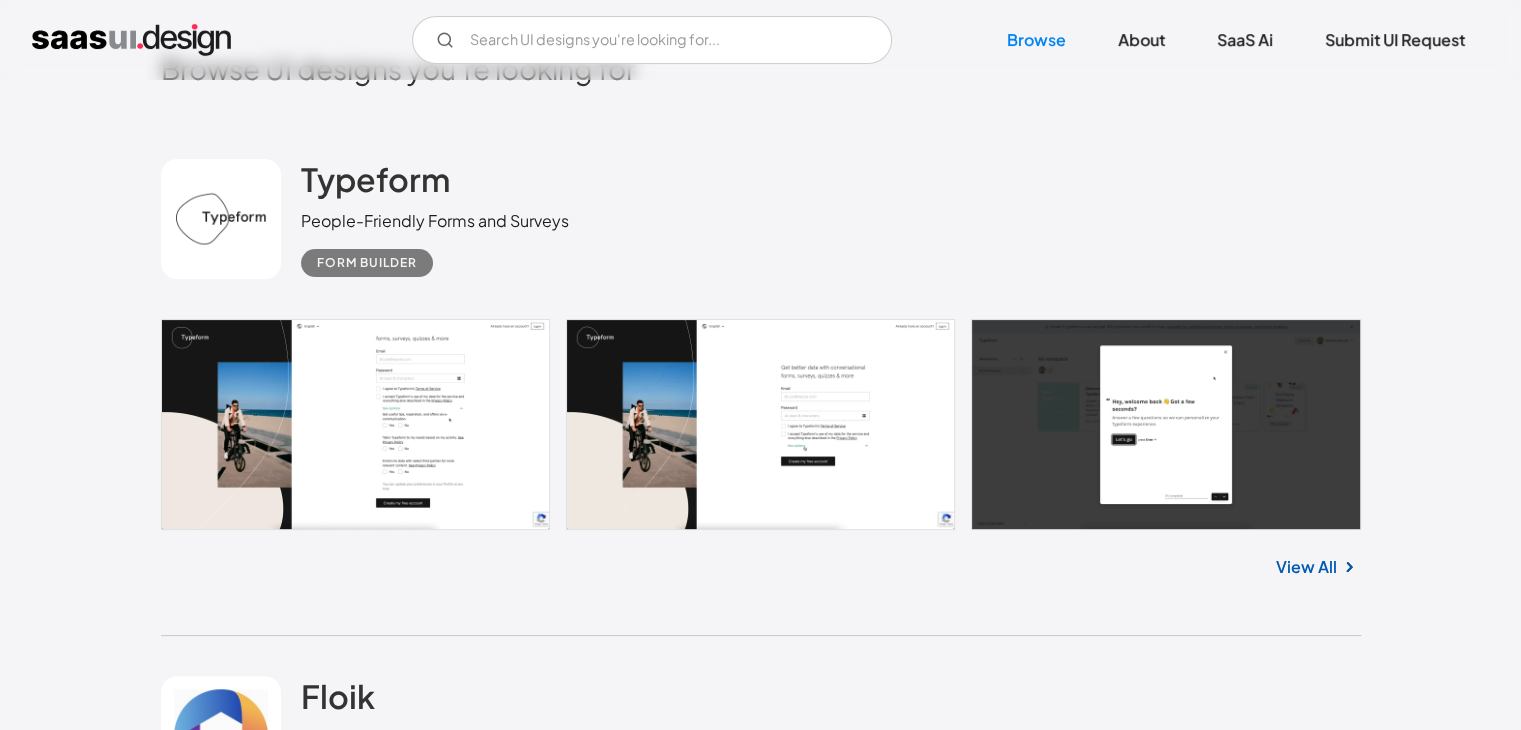 click at bounding box center (761, 424) 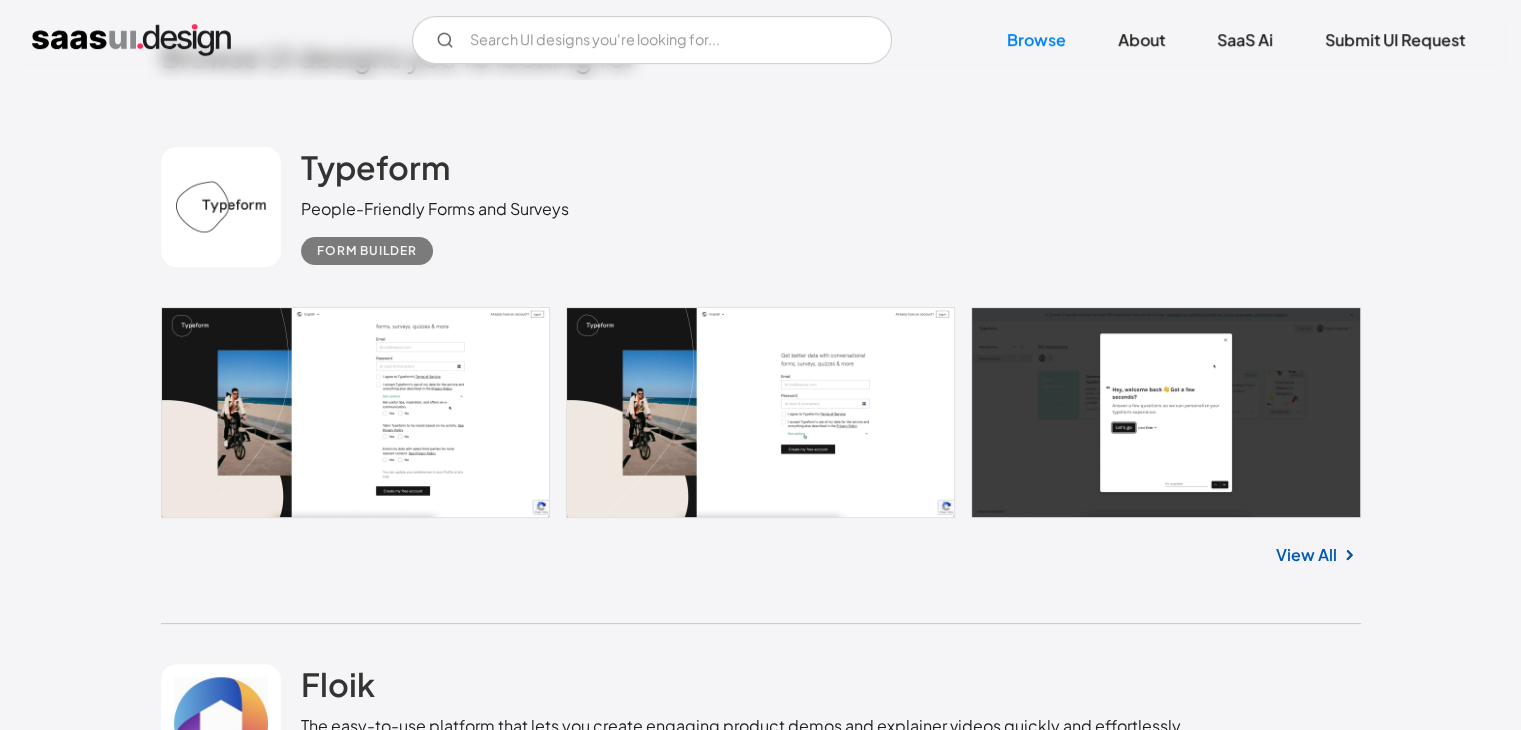 scroll, scrollTop: 478, scrollLeft: 0, axis: vertical 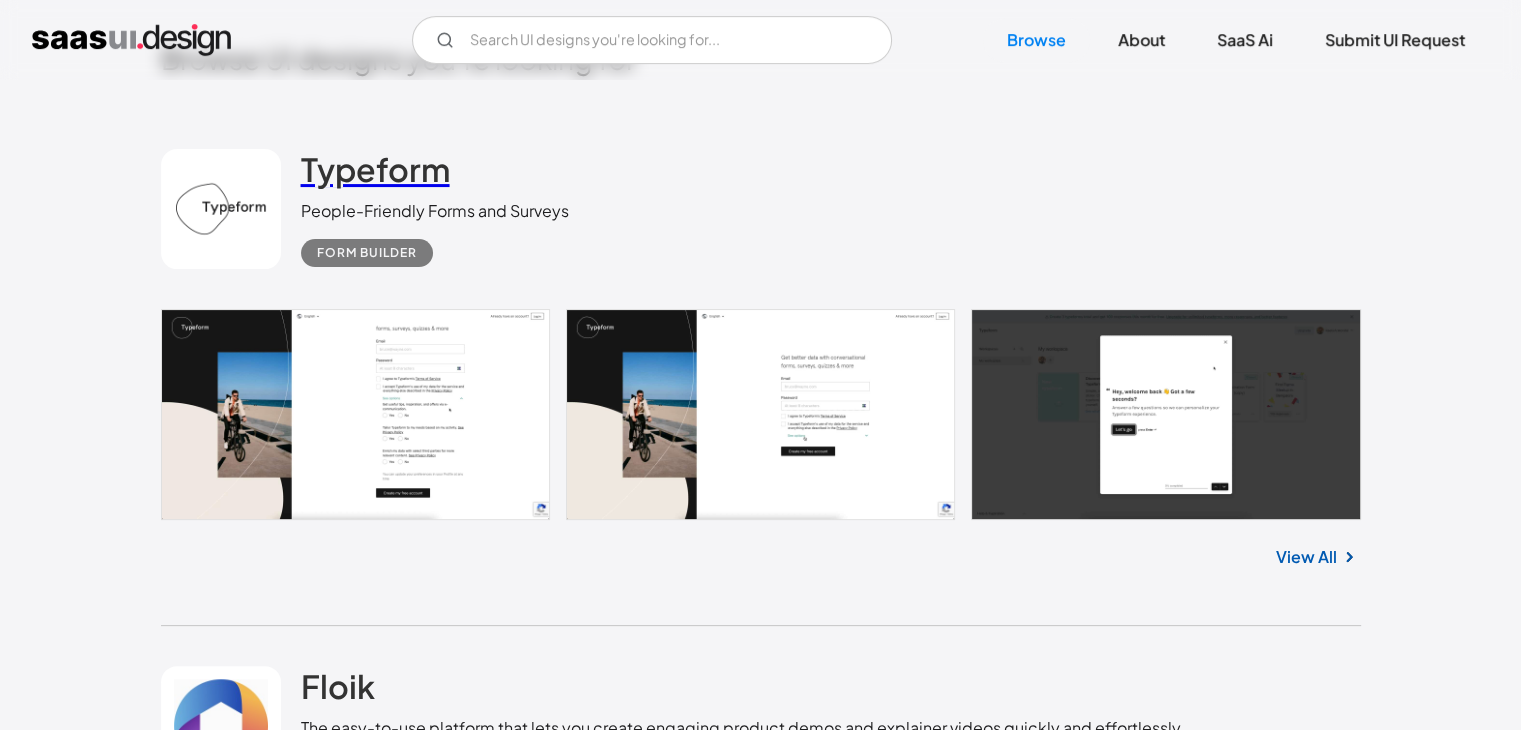 click on "Typeform" at bounding box center [375, 169] 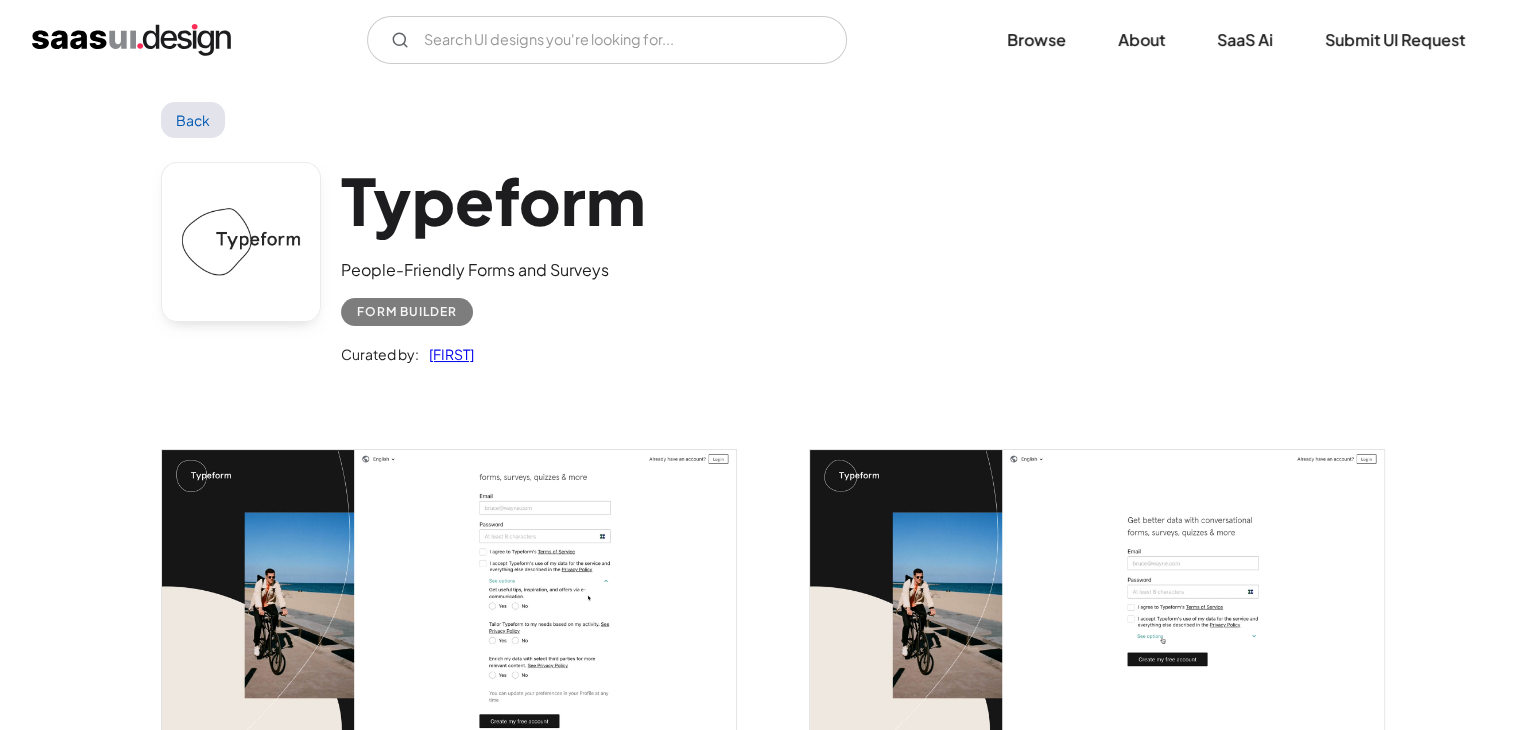 scroll, scrollTop: 0, scrollLeft: 0, axis: both 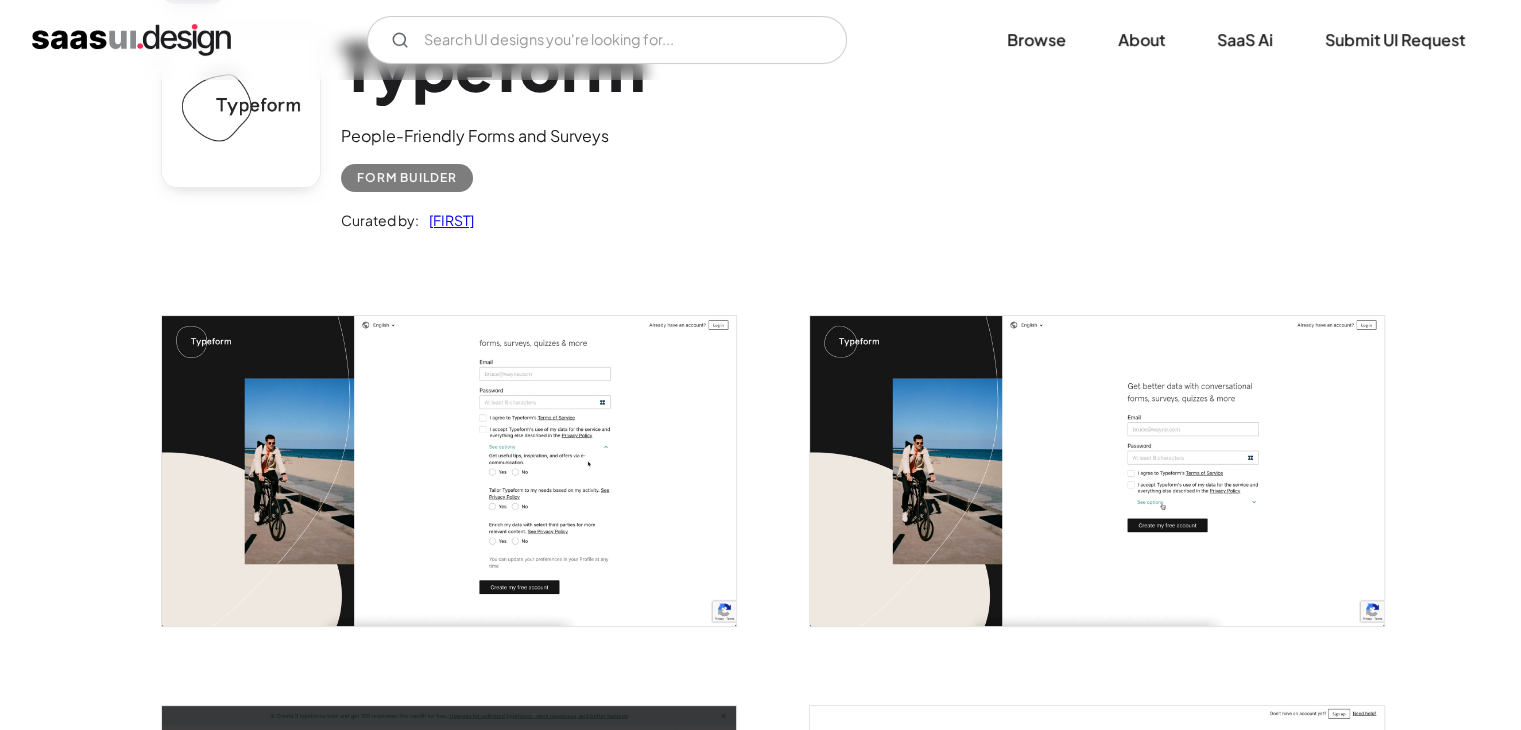 click at bounding box center (449, 471) 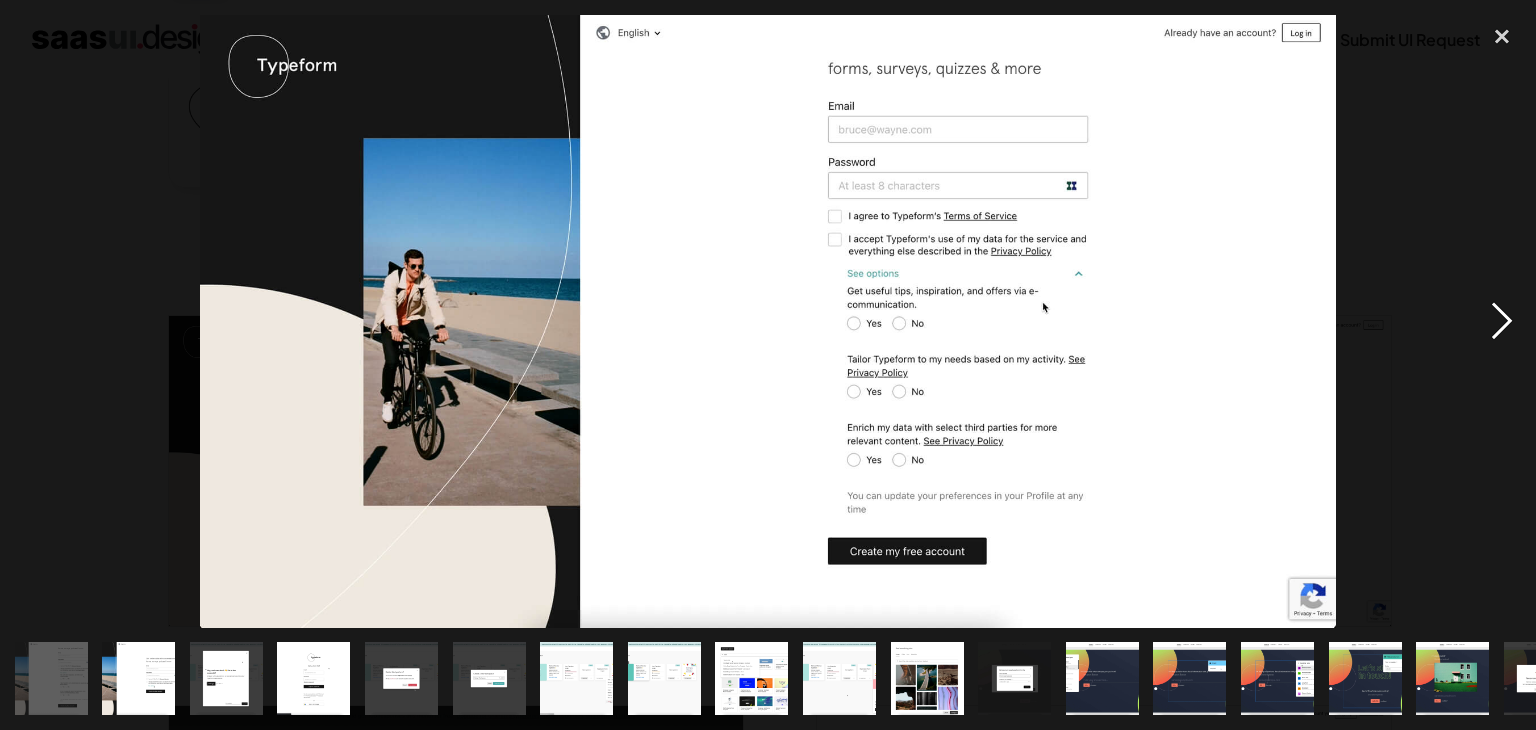 click at bounding box center (1502, 321) 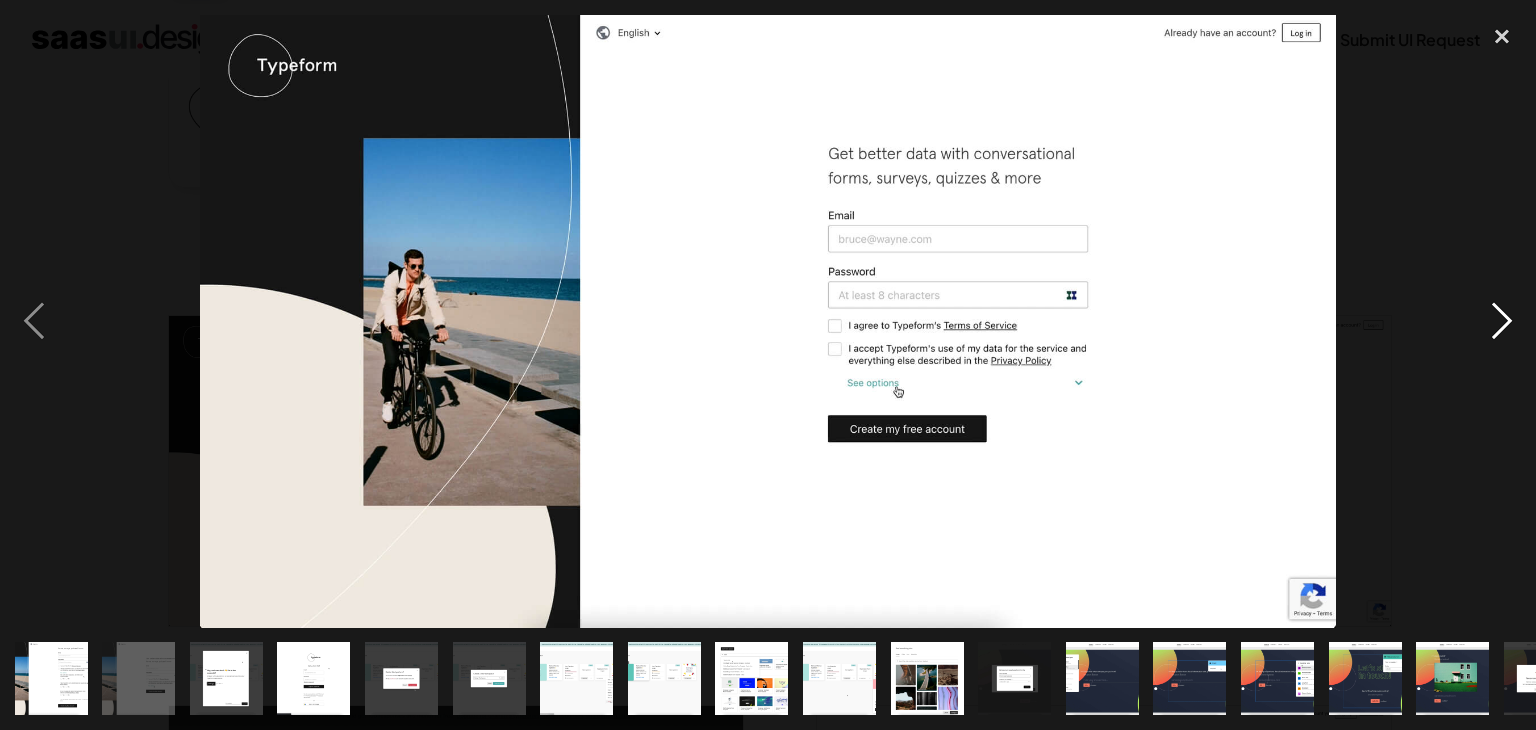 click at bounding box center [1502, 321] 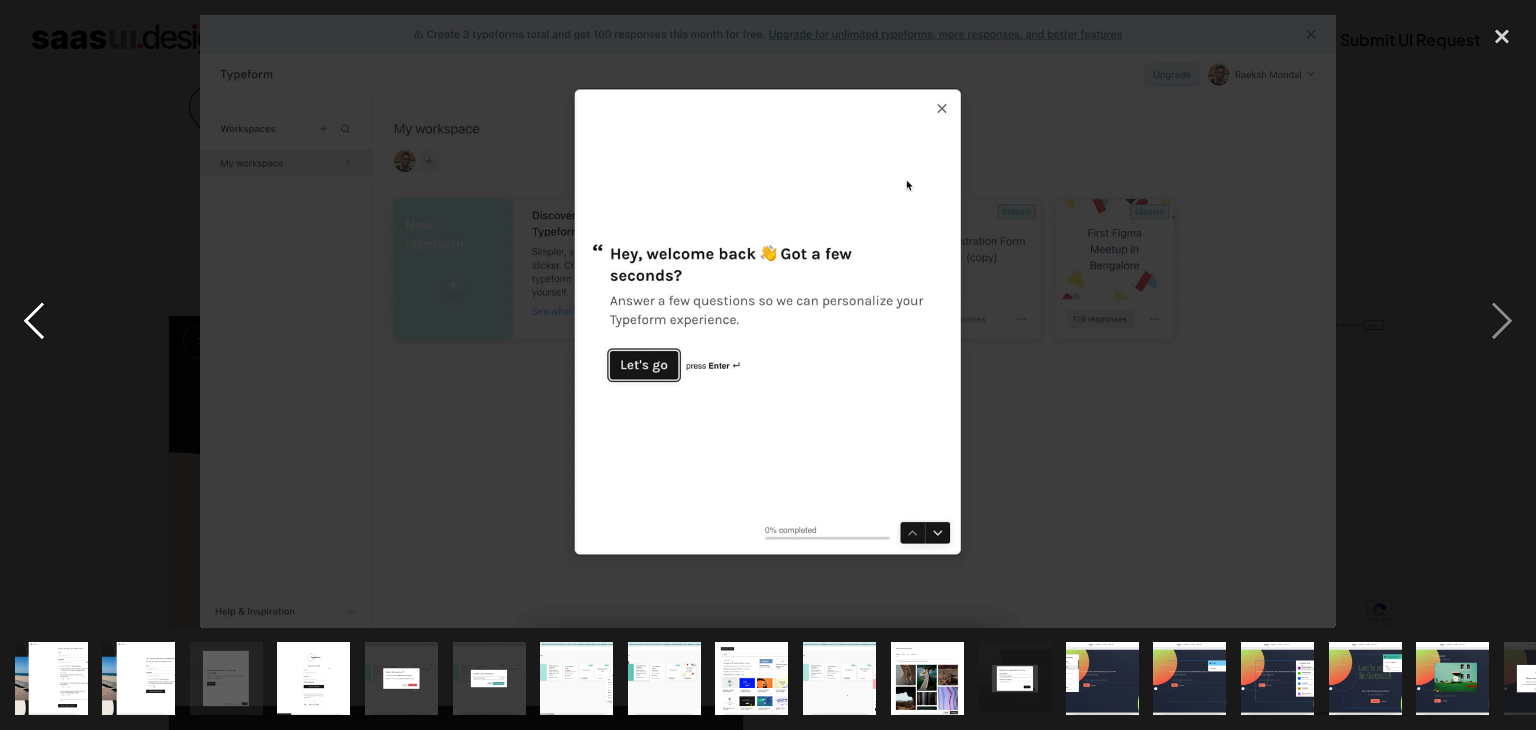 click at bounding box center (34, 321) 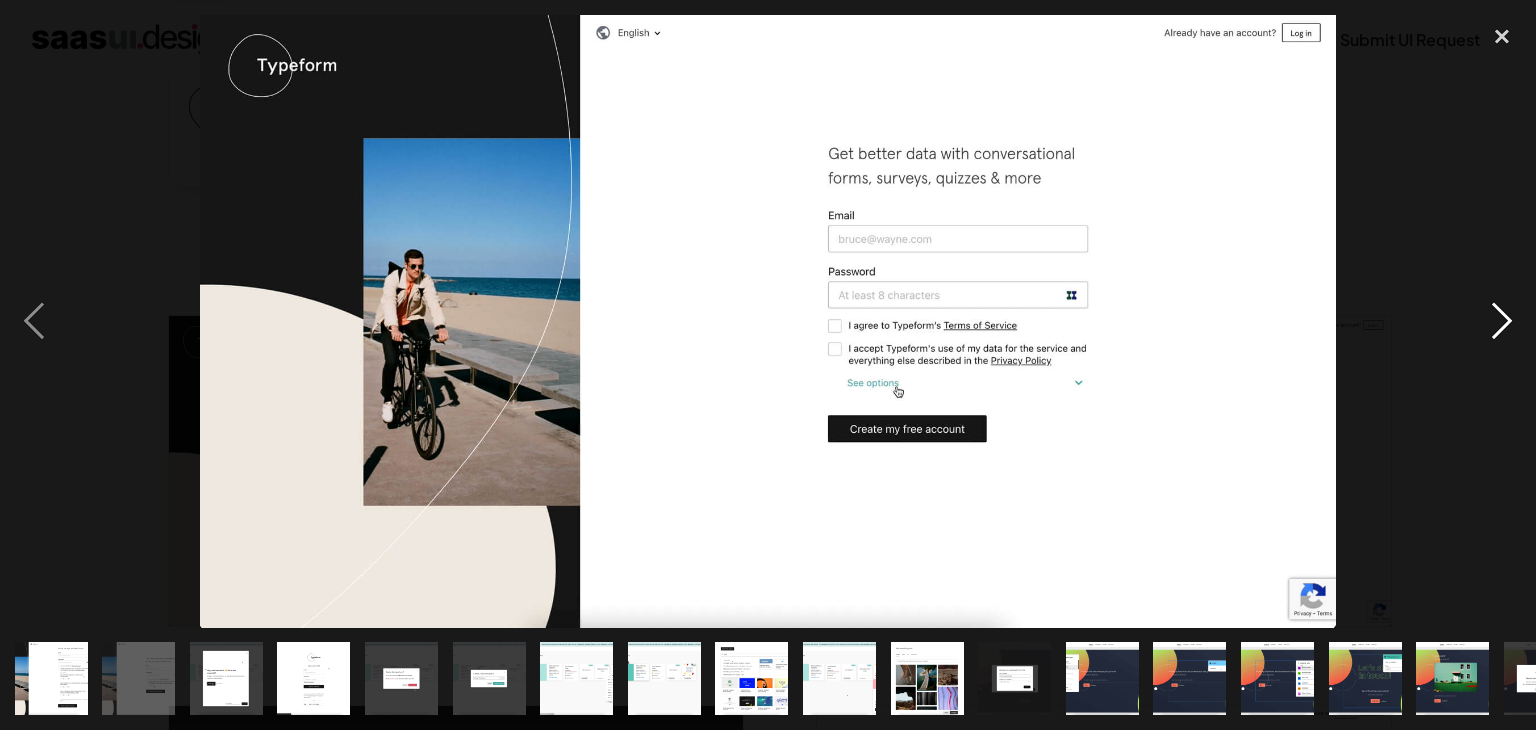 click at bounding box center [1502, 321] 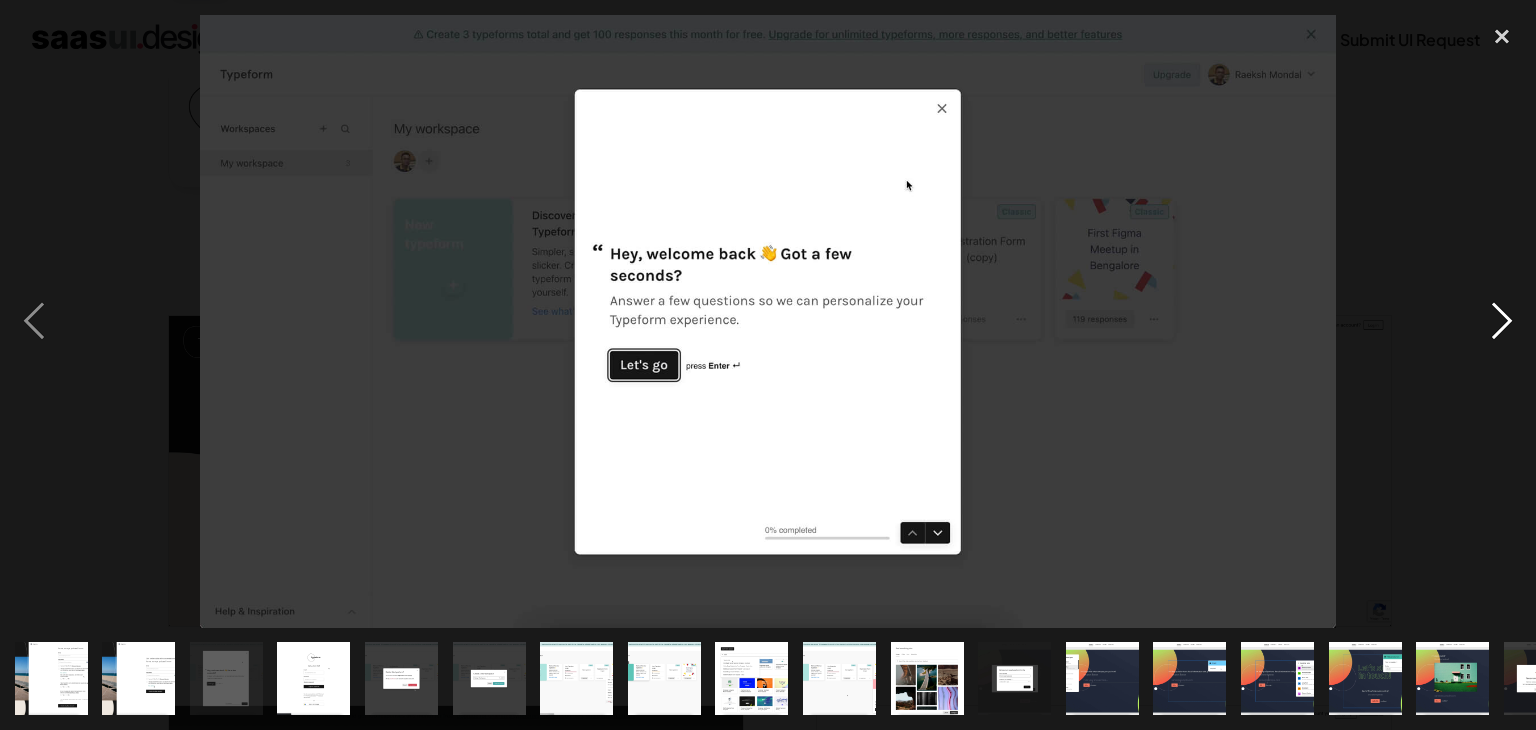 click at bounding box center (1502, 321) 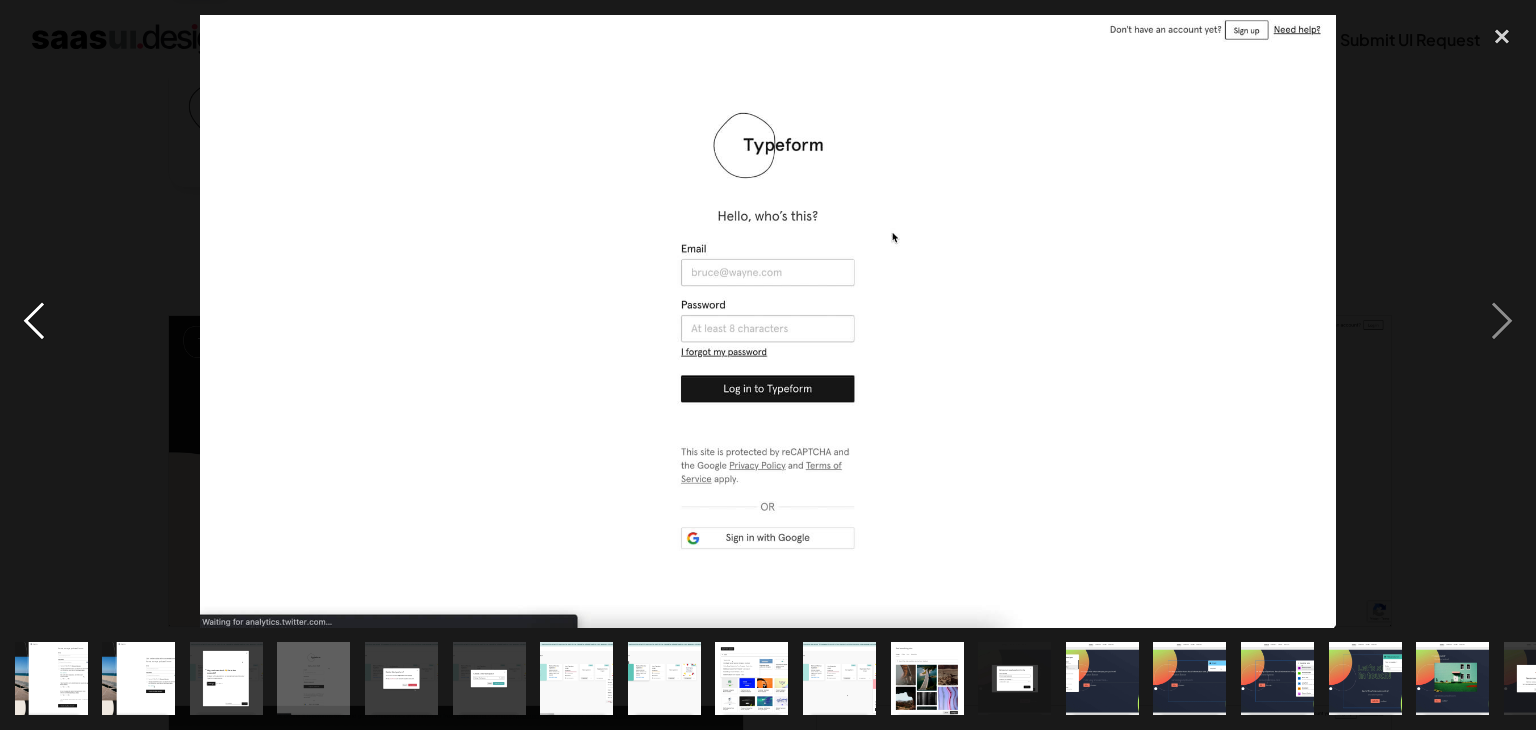 click at bounding box center (34, 321) 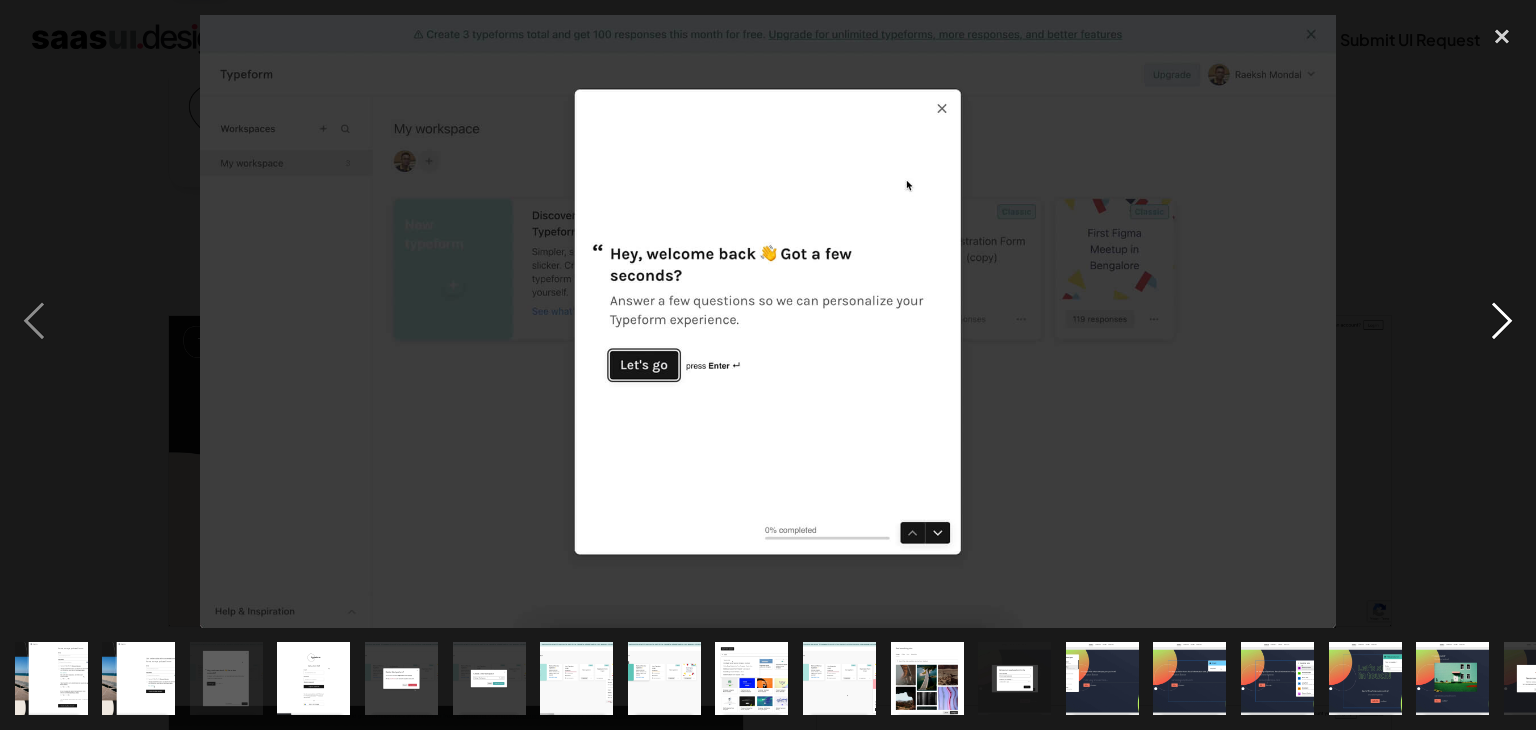 click at bounding box center [1502, 321] 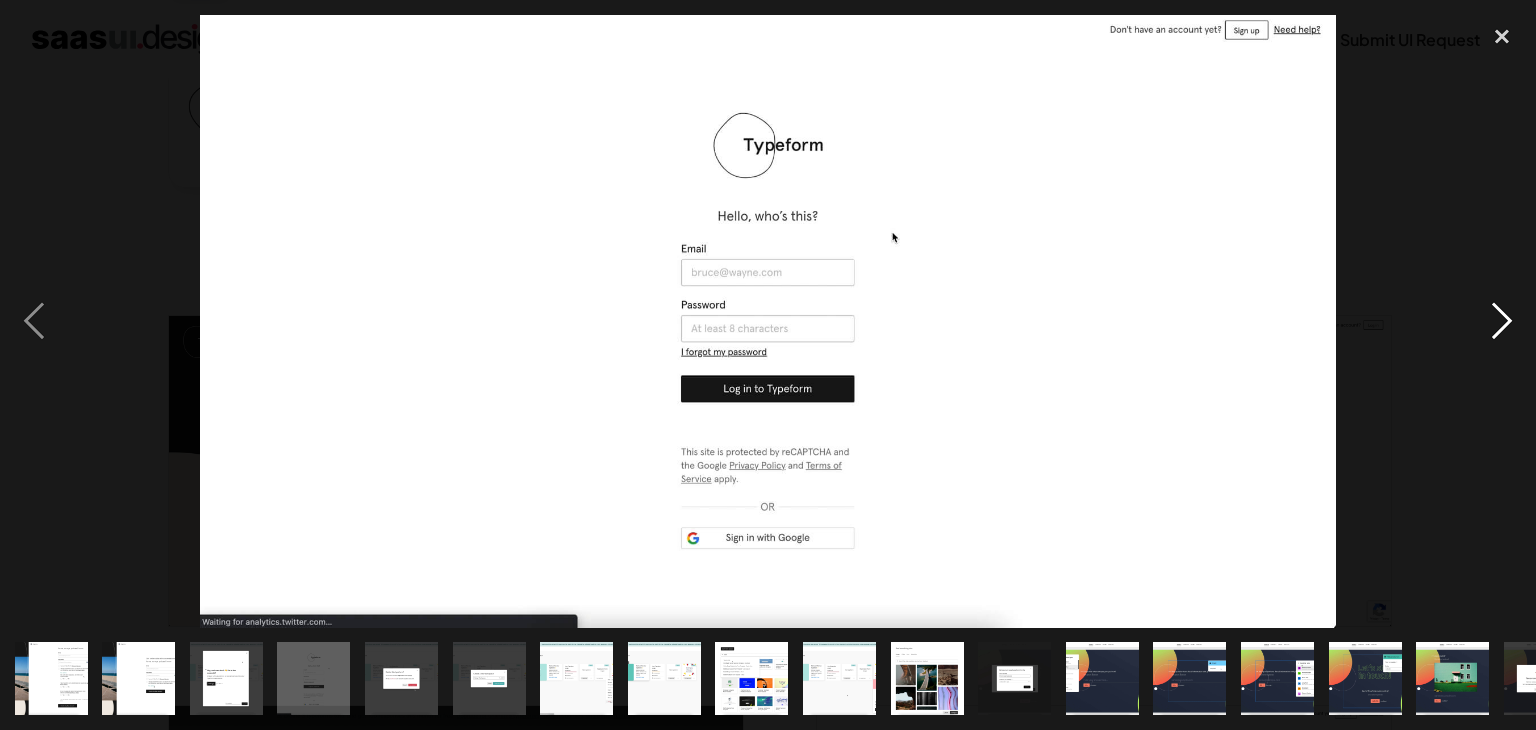 click at bounding box center (1502, 321) 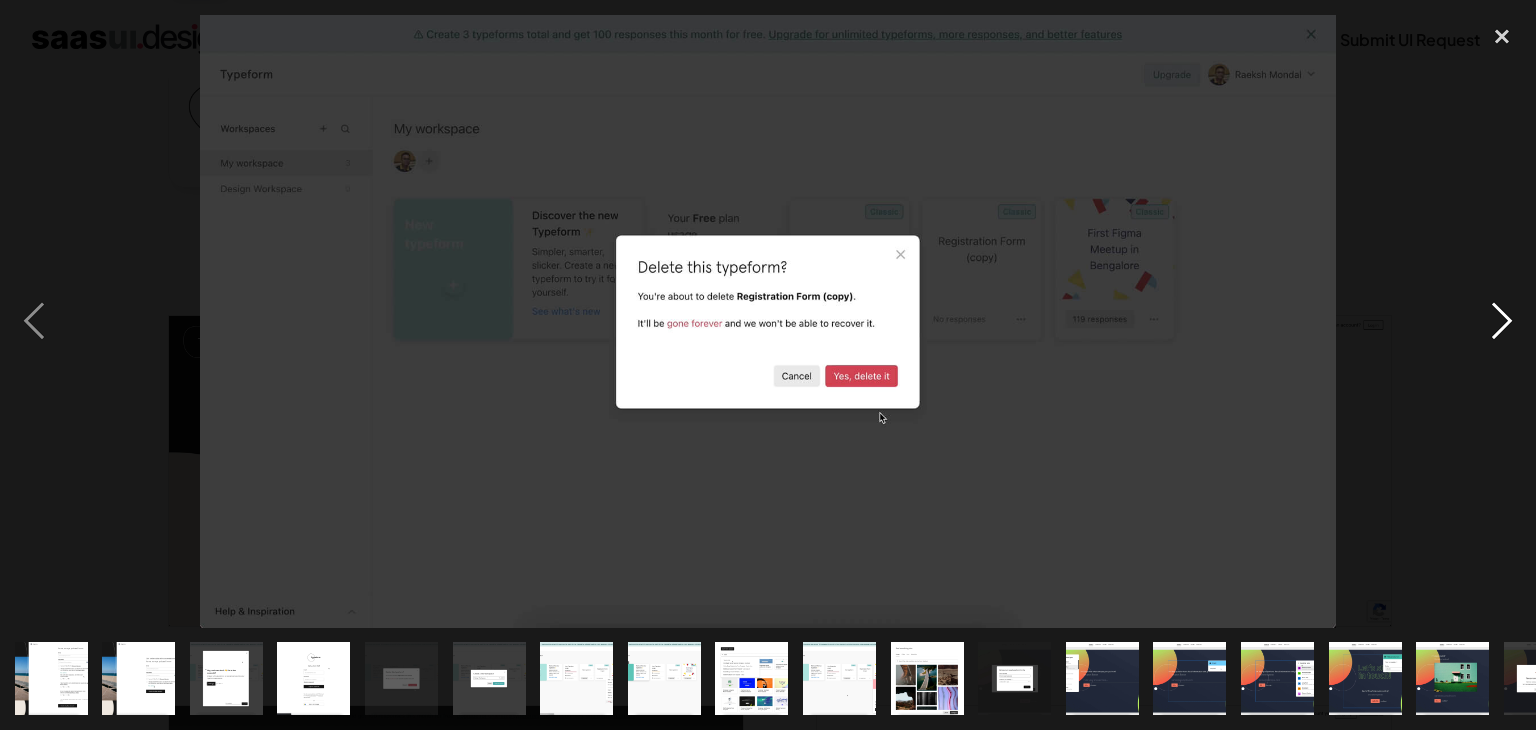 click at bounding box center [1502, 321] 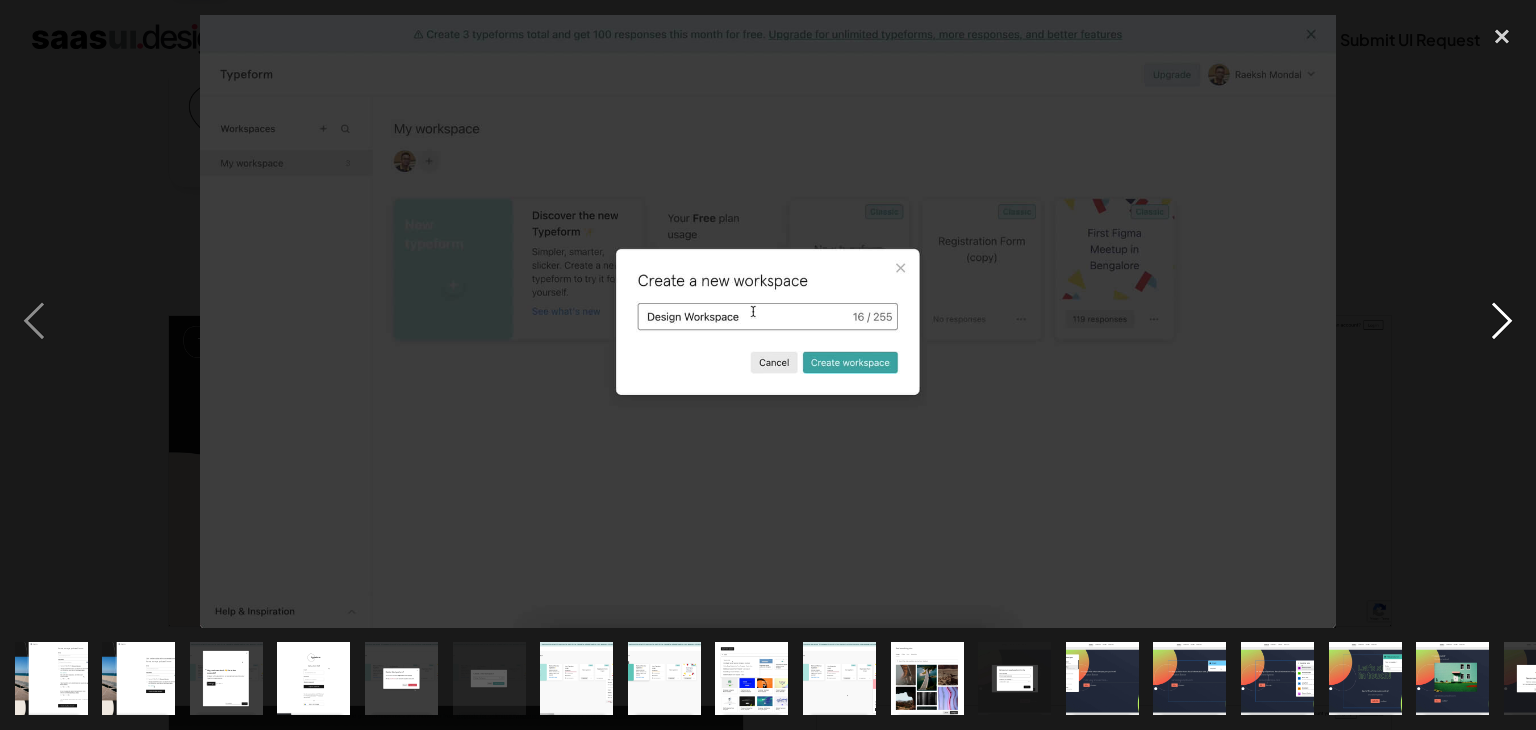 click at bounding box center (1502, 321) 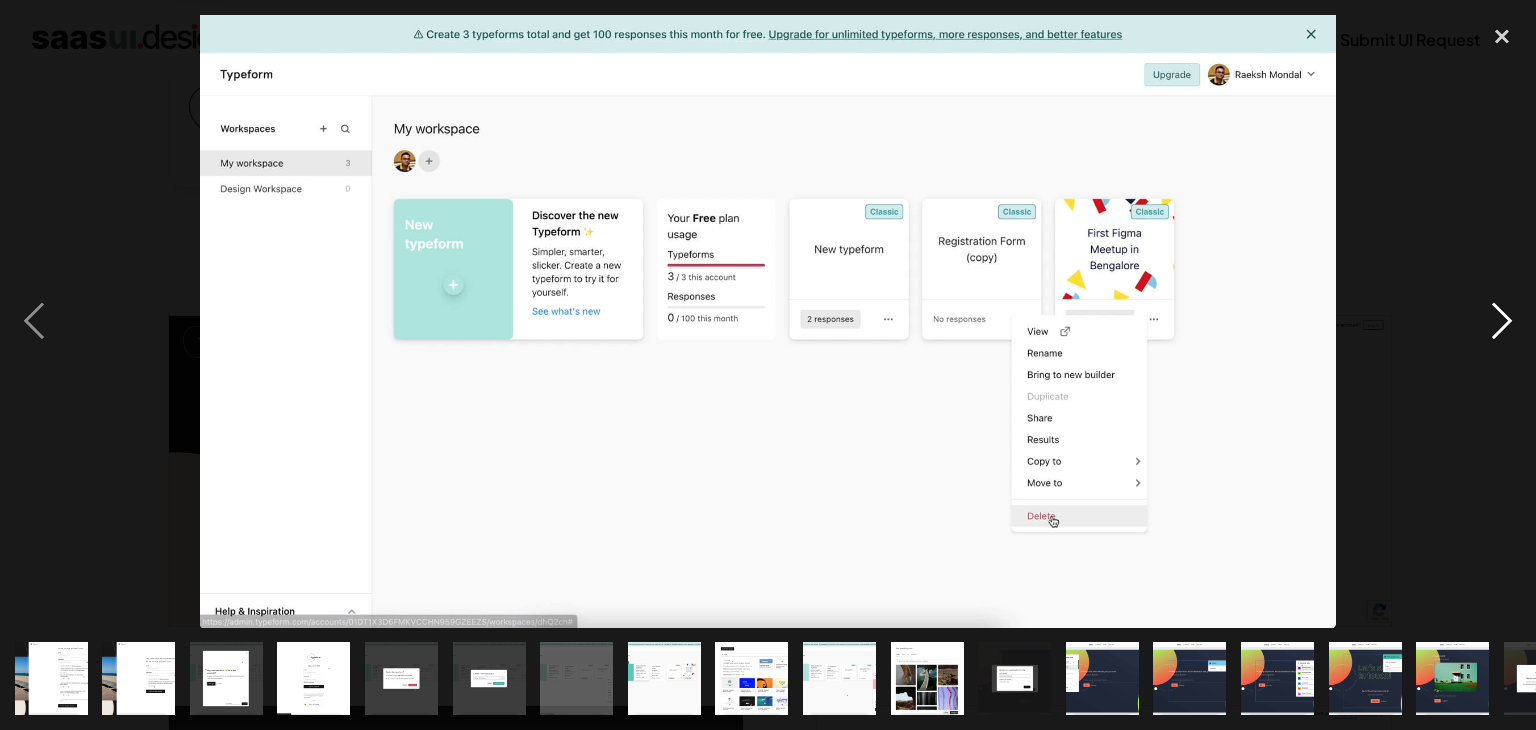 click at bounding box center [1502, 321] 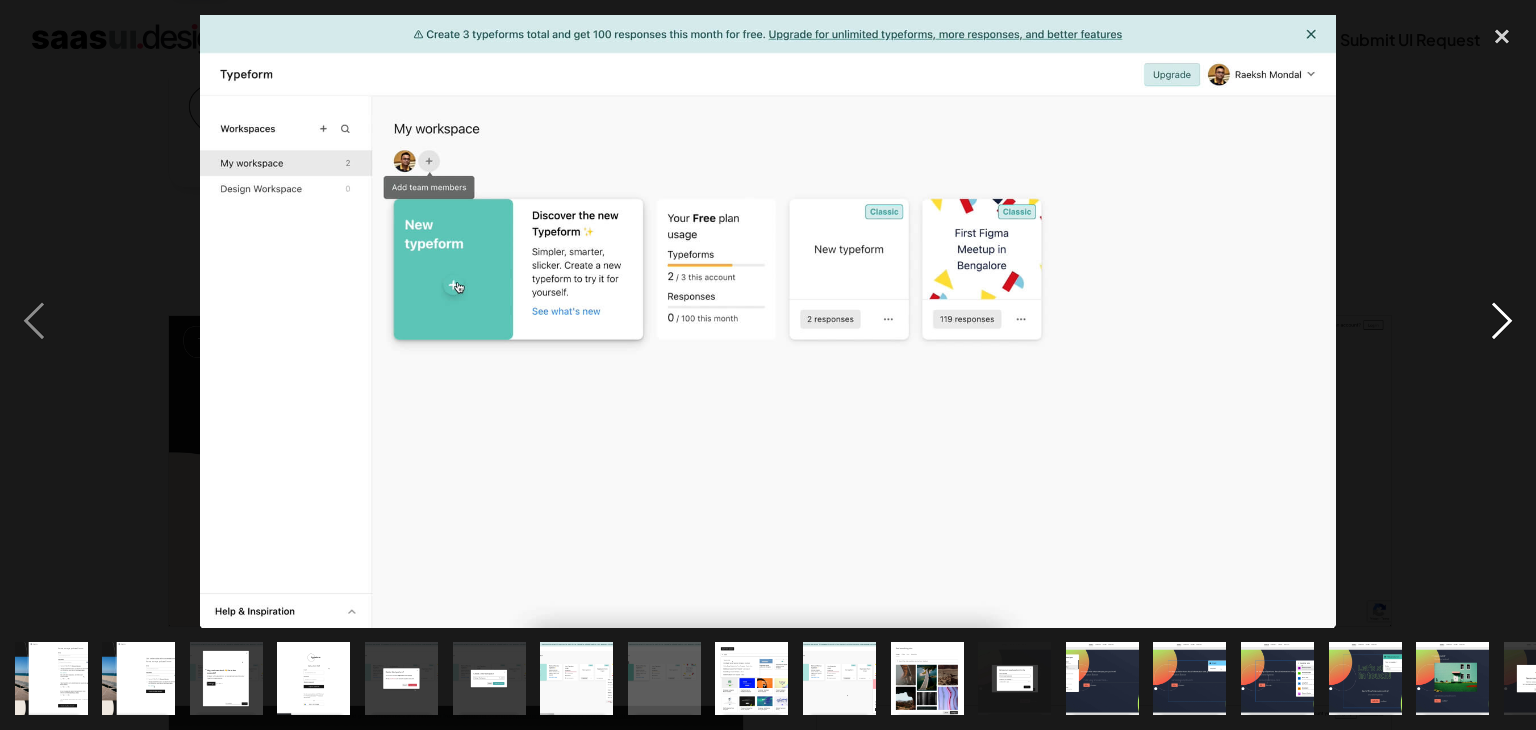 click at bounding box center [1502, 321] 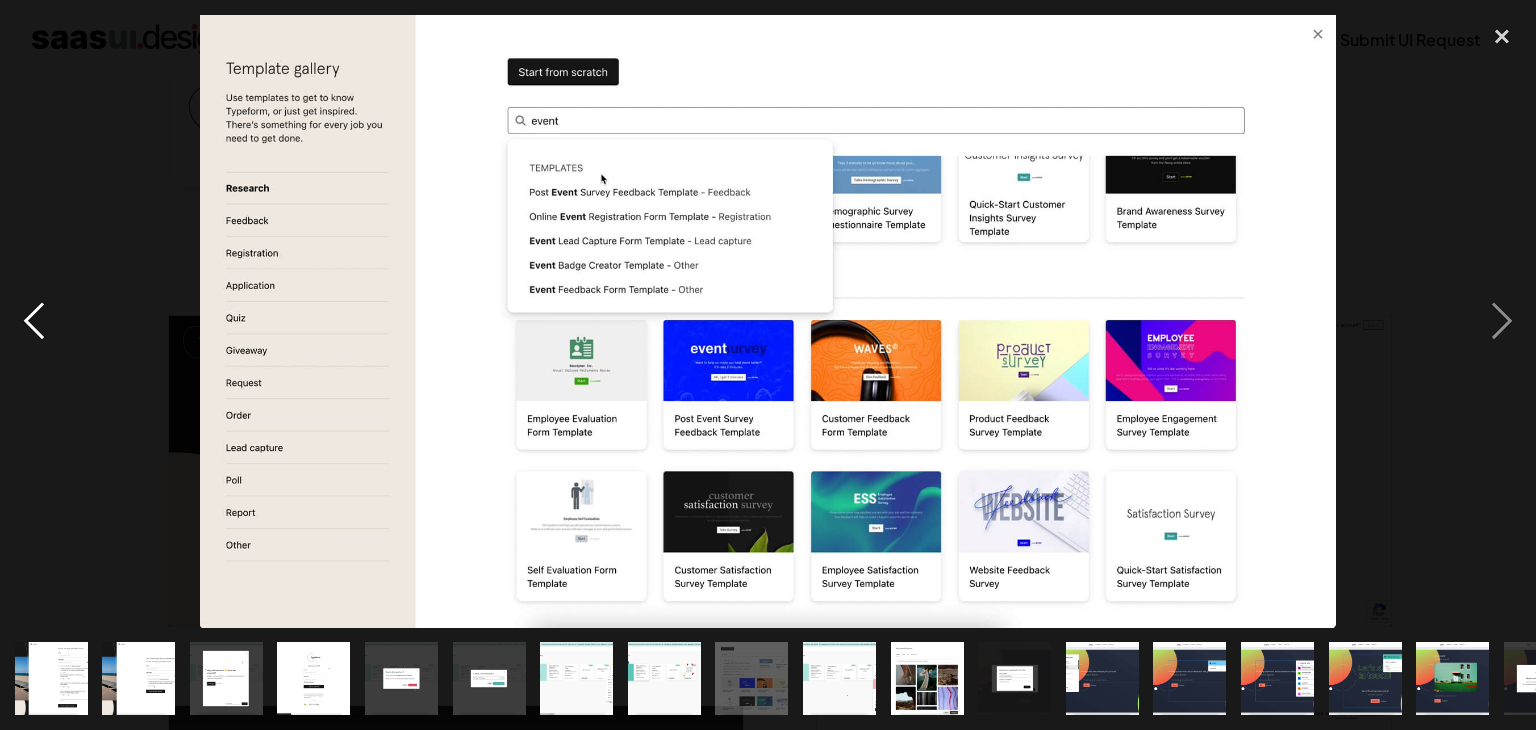 click at bounding box center (34, 321) 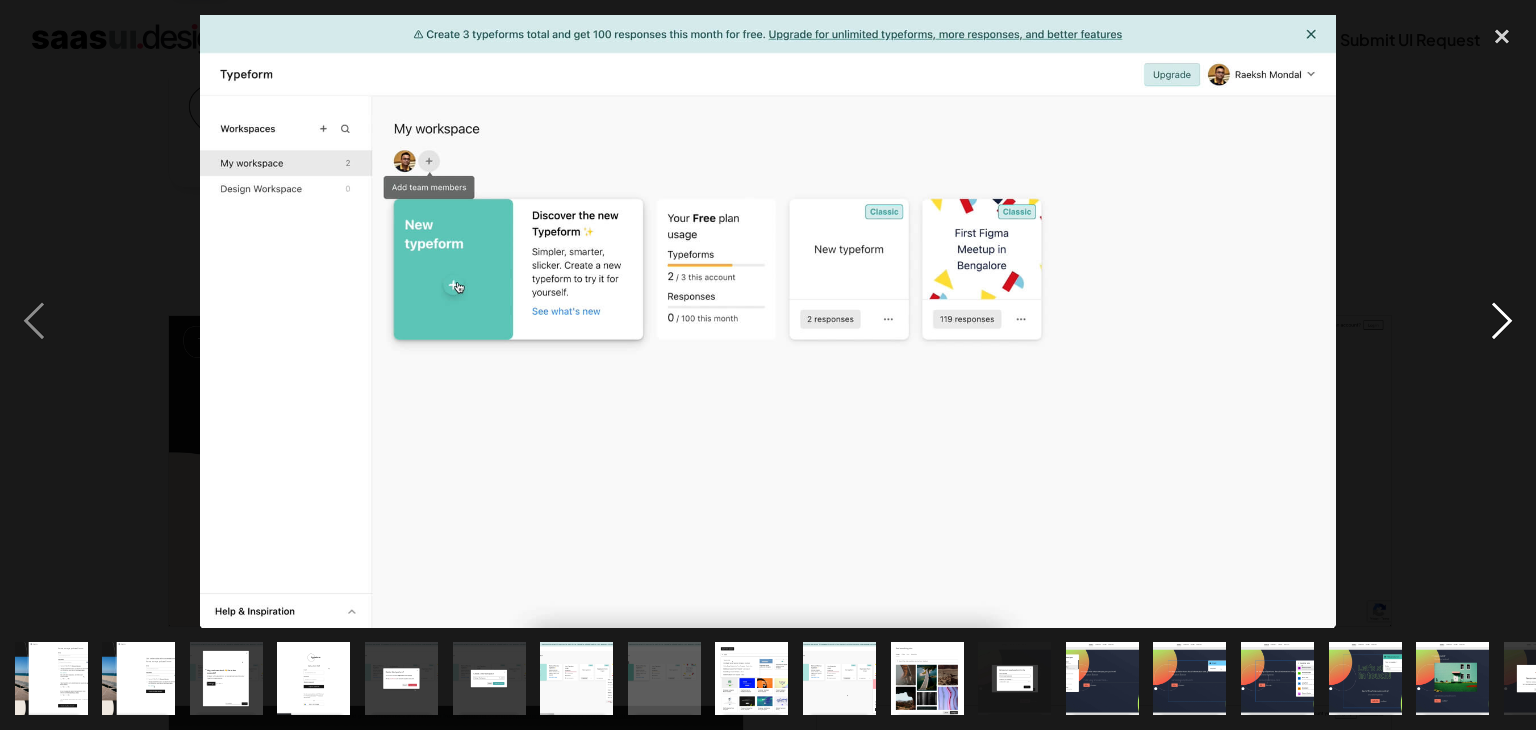 click at bounding box center [1502, 321] 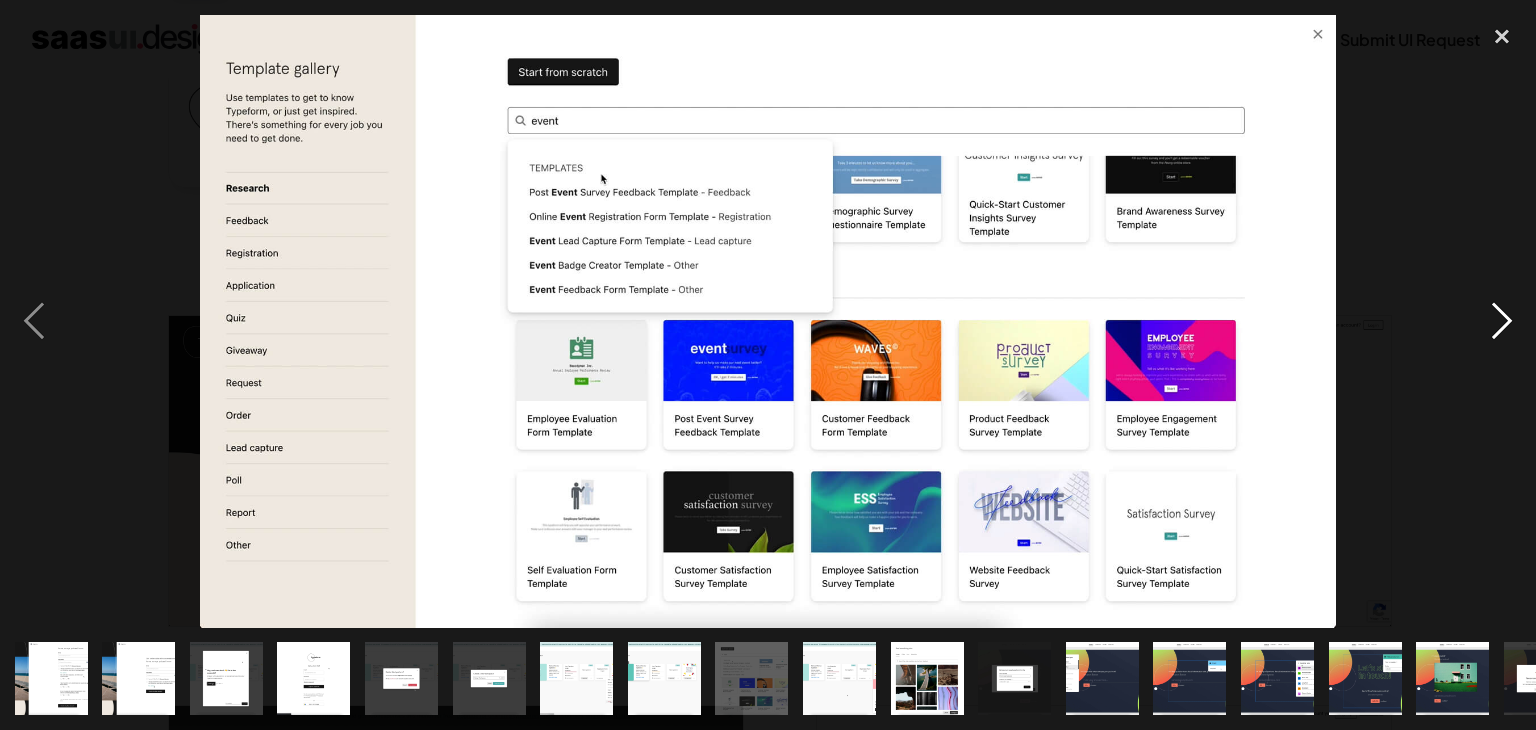 click at bounding box center (1502, 321) 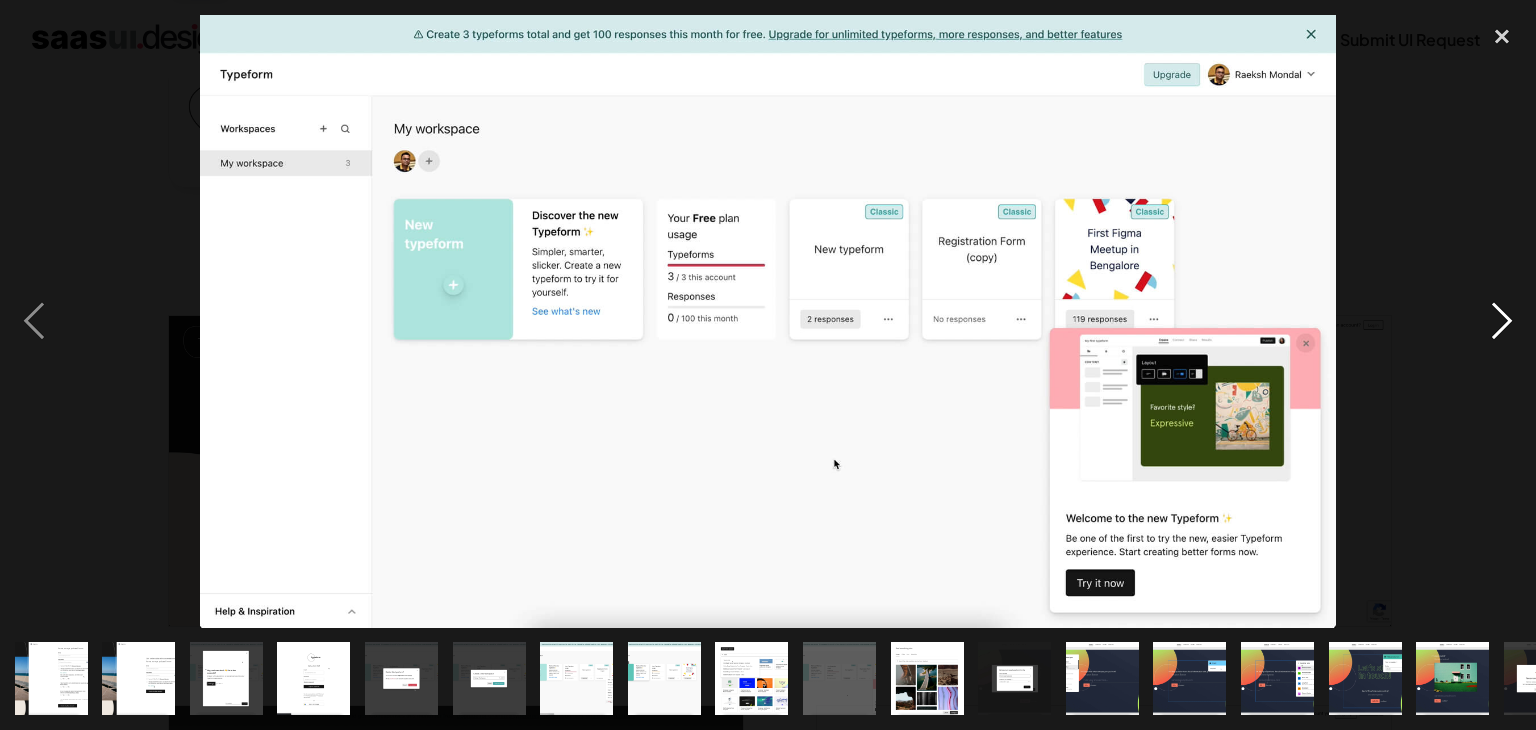 click at bounding box center [1502, 321] 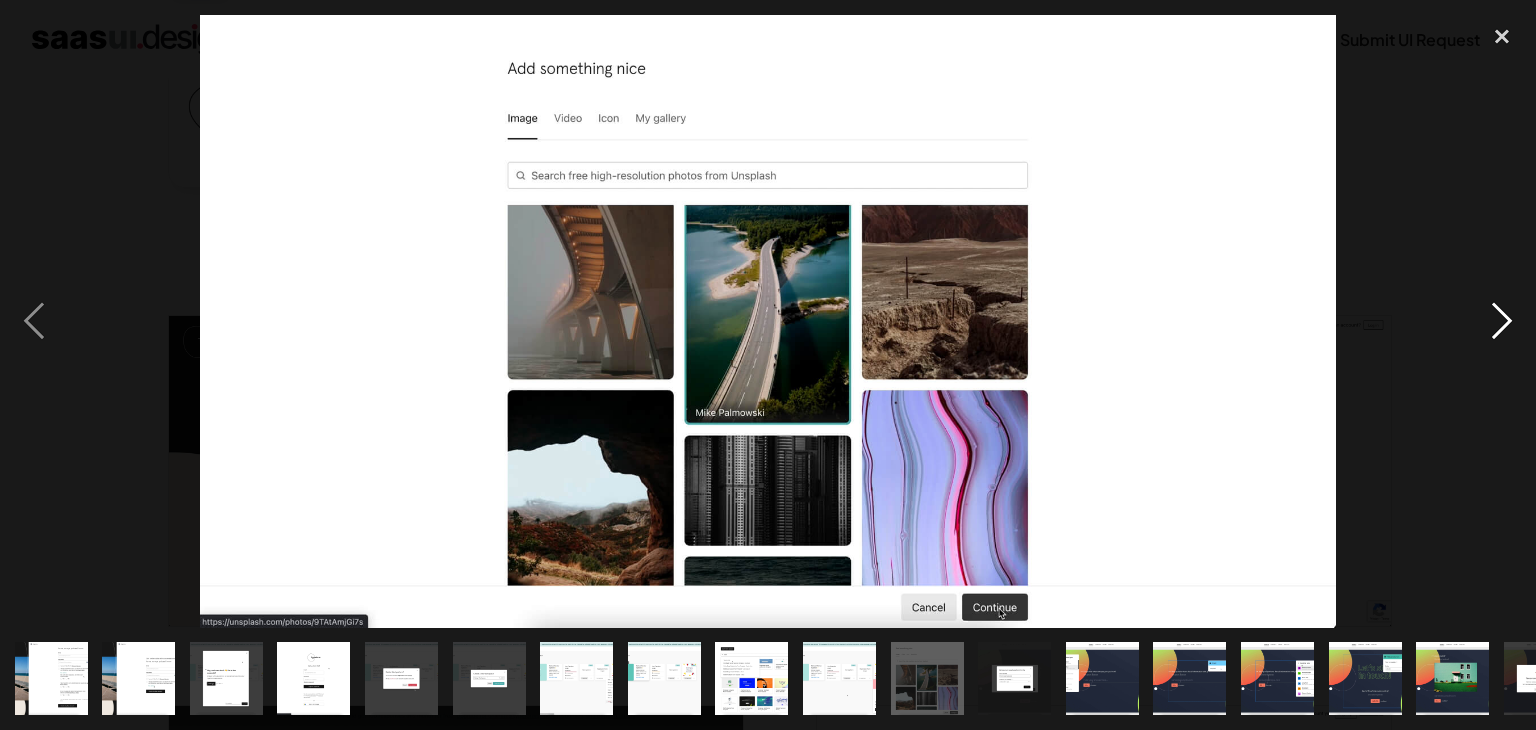 click at bounding box center [1502, 321] 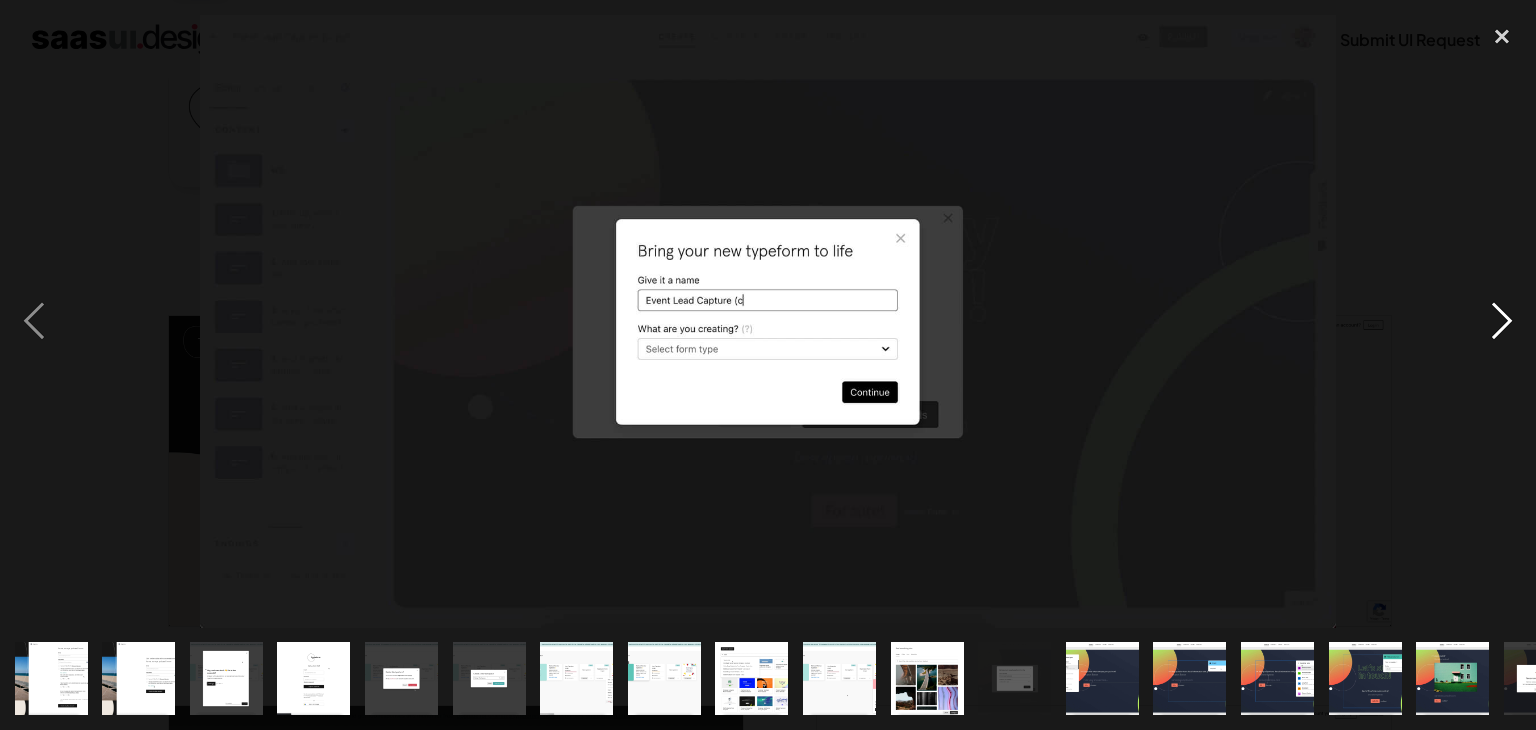 click at bounding box center (1502, 321) 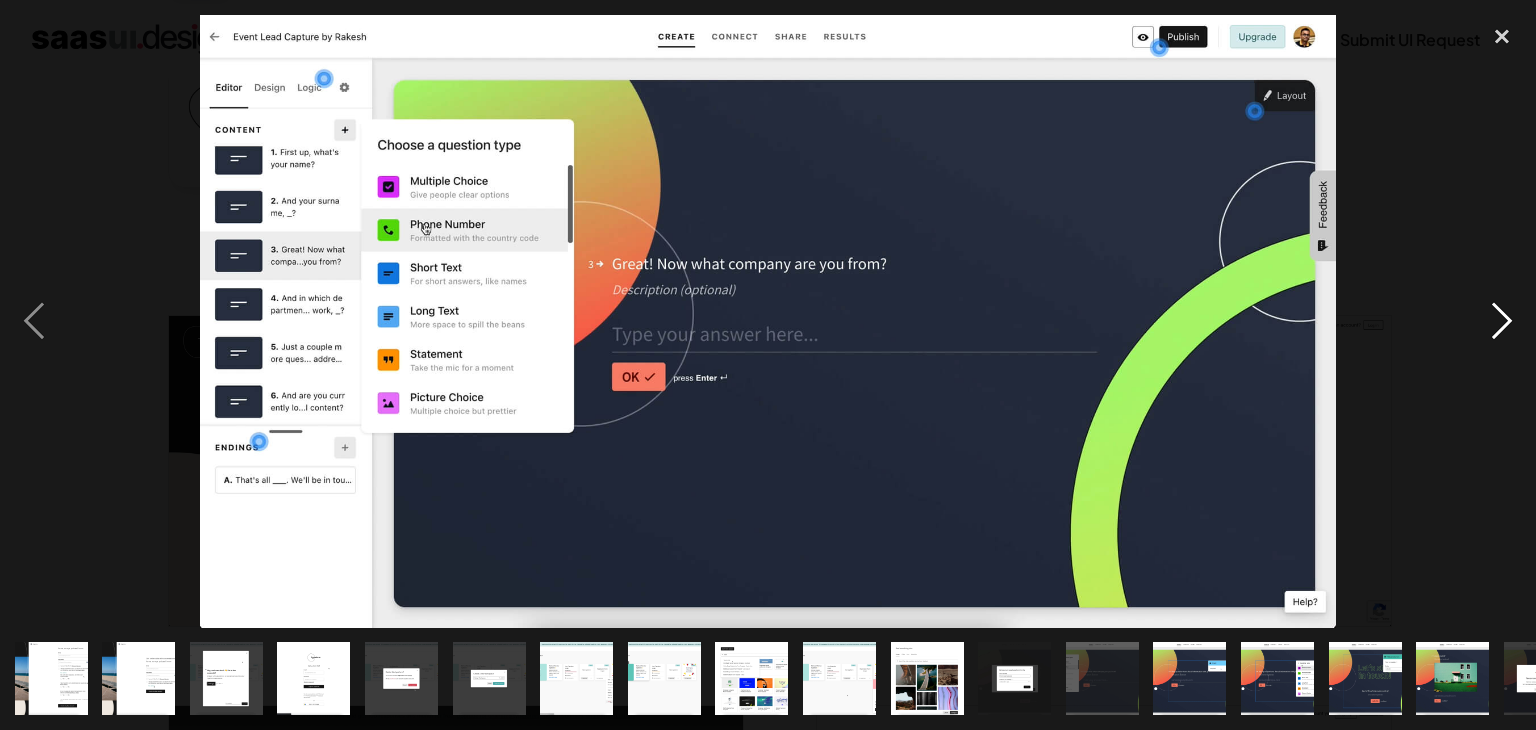 click at bounding box center [1502, 321] 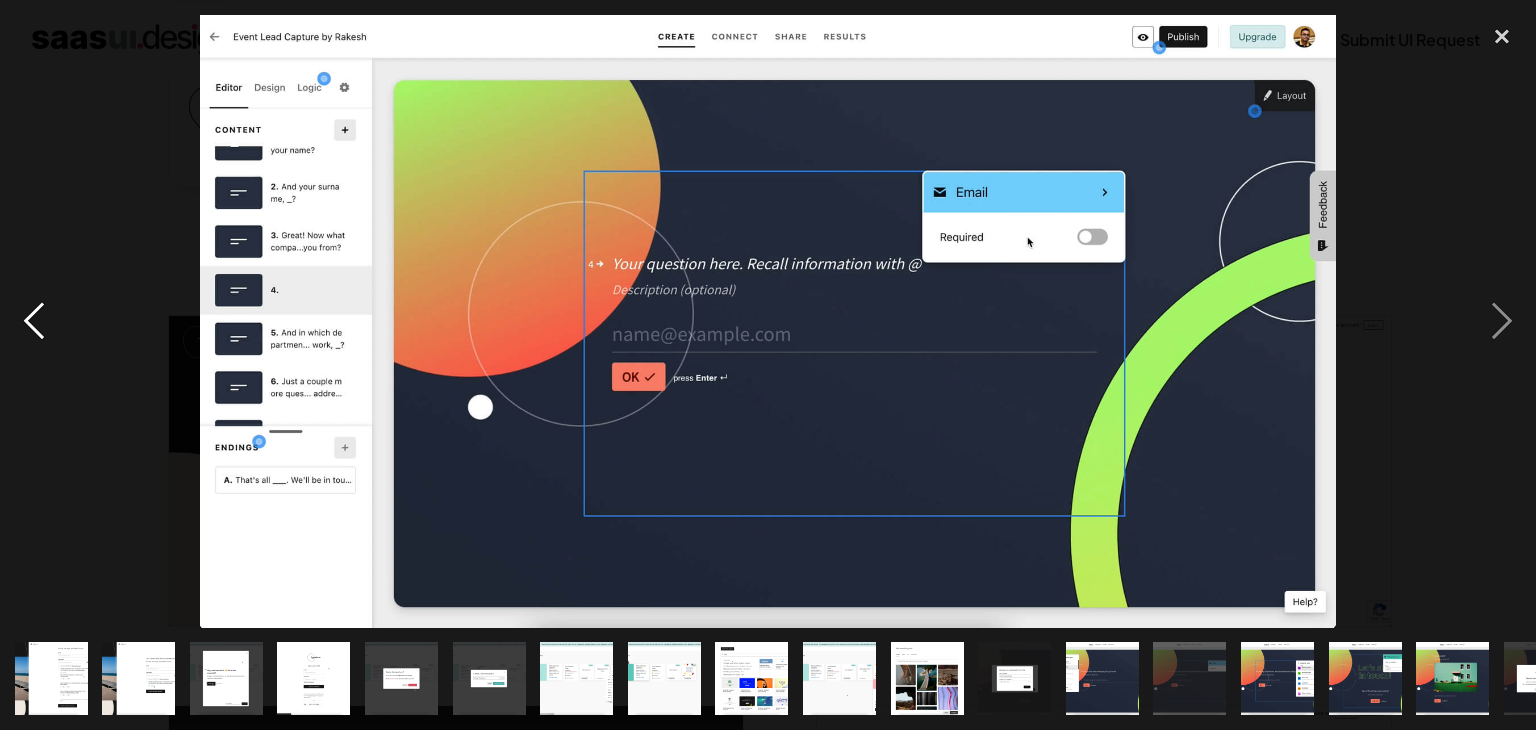 click at bounding box center (34, 321) 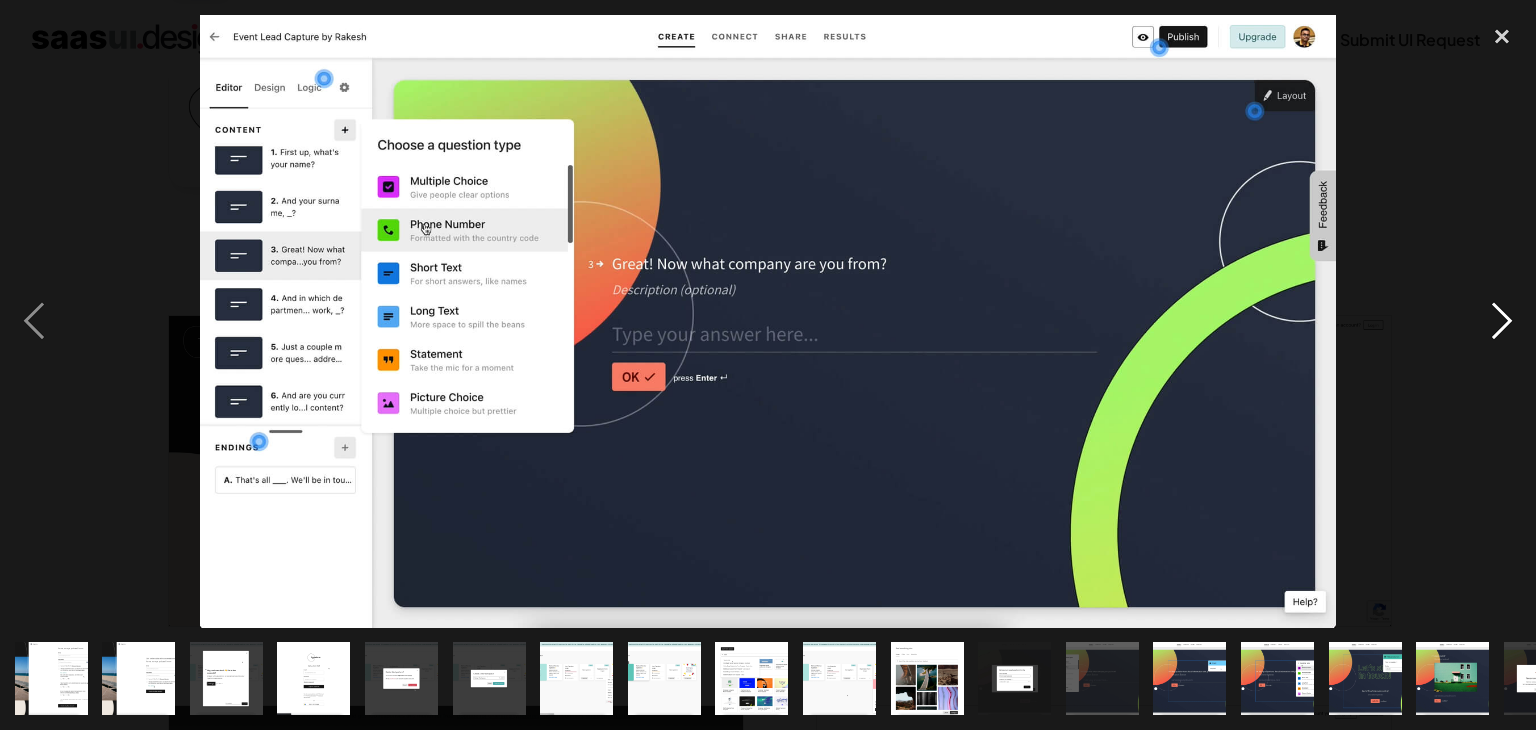 click at bounding box center [1502, 321] 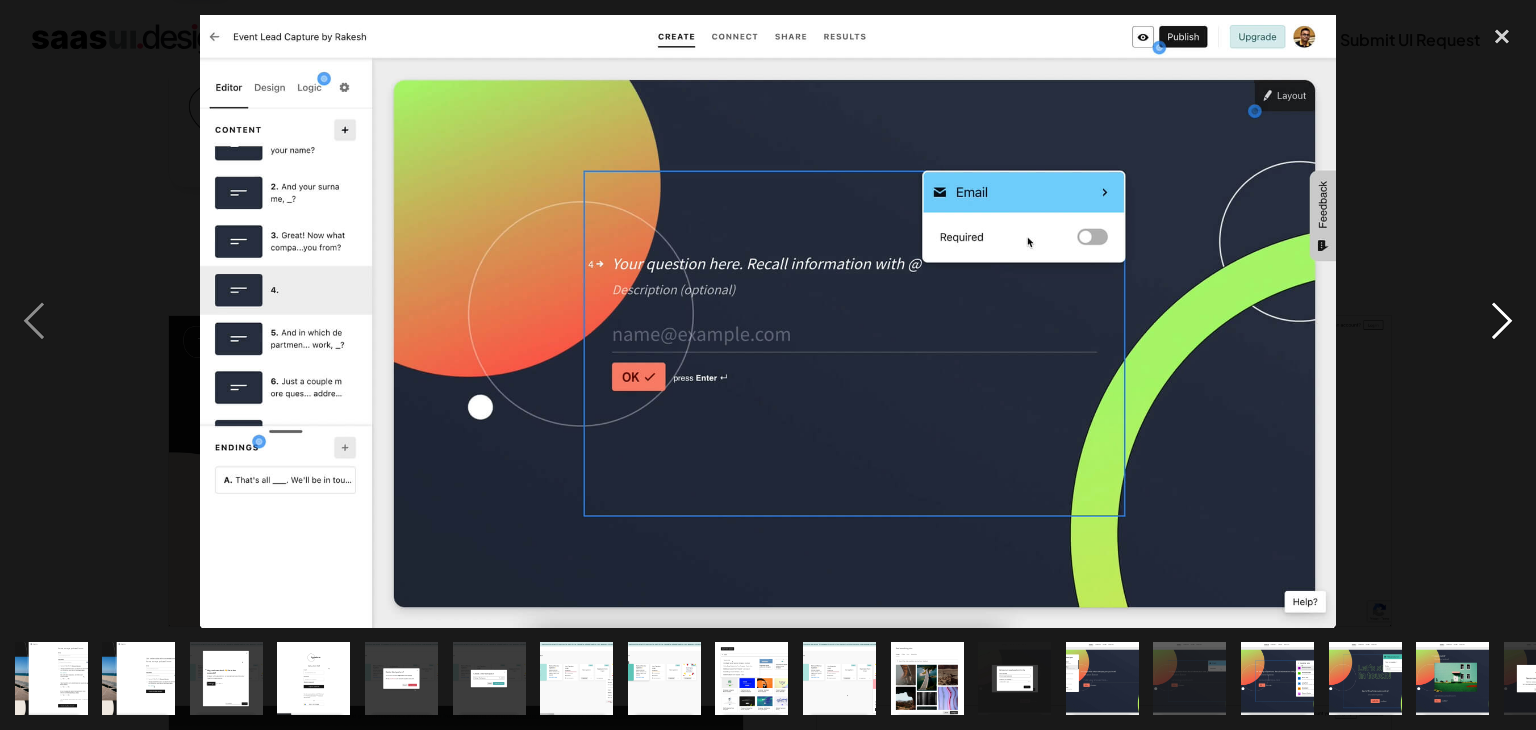 click at bounding box center (1502, 321) 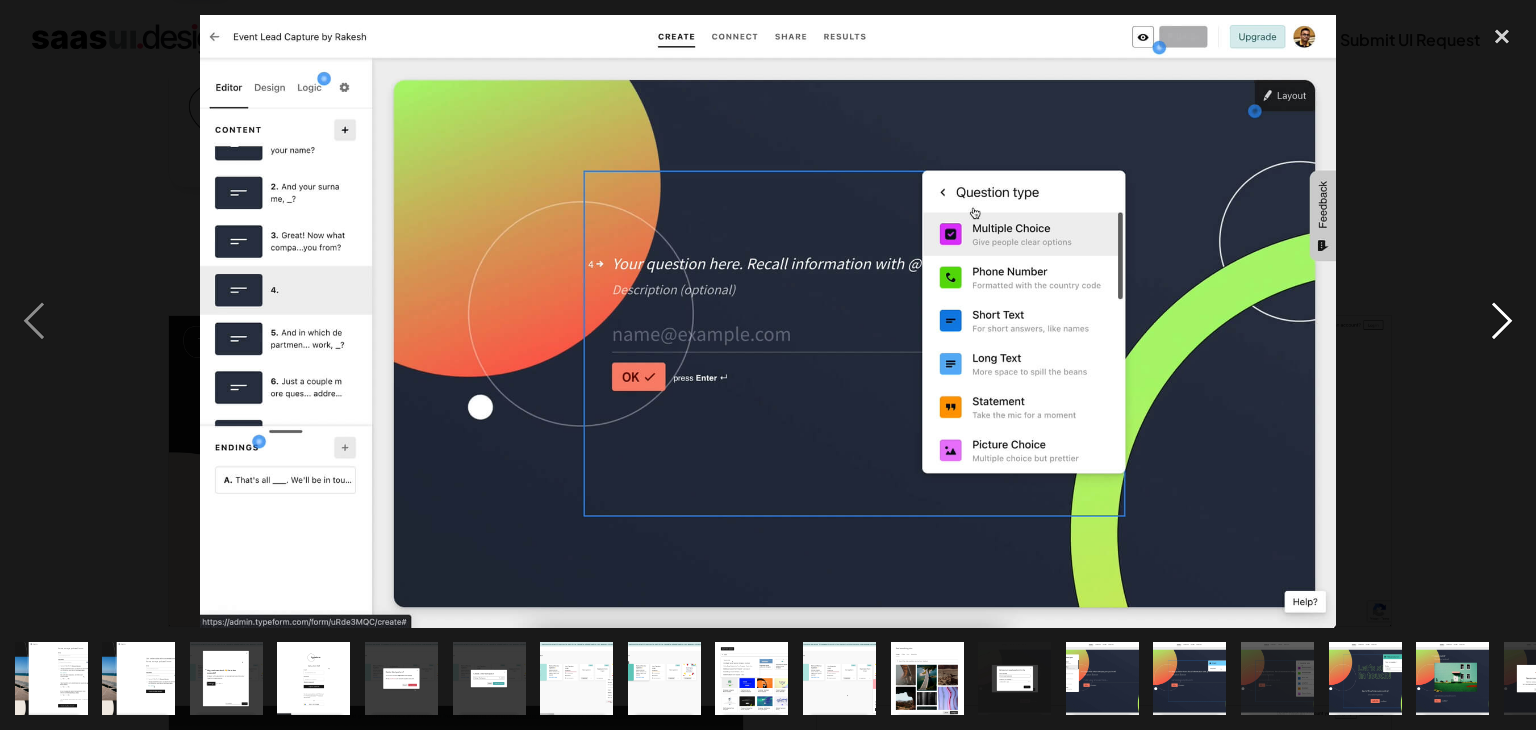 click at bounding box center [1502, 321] 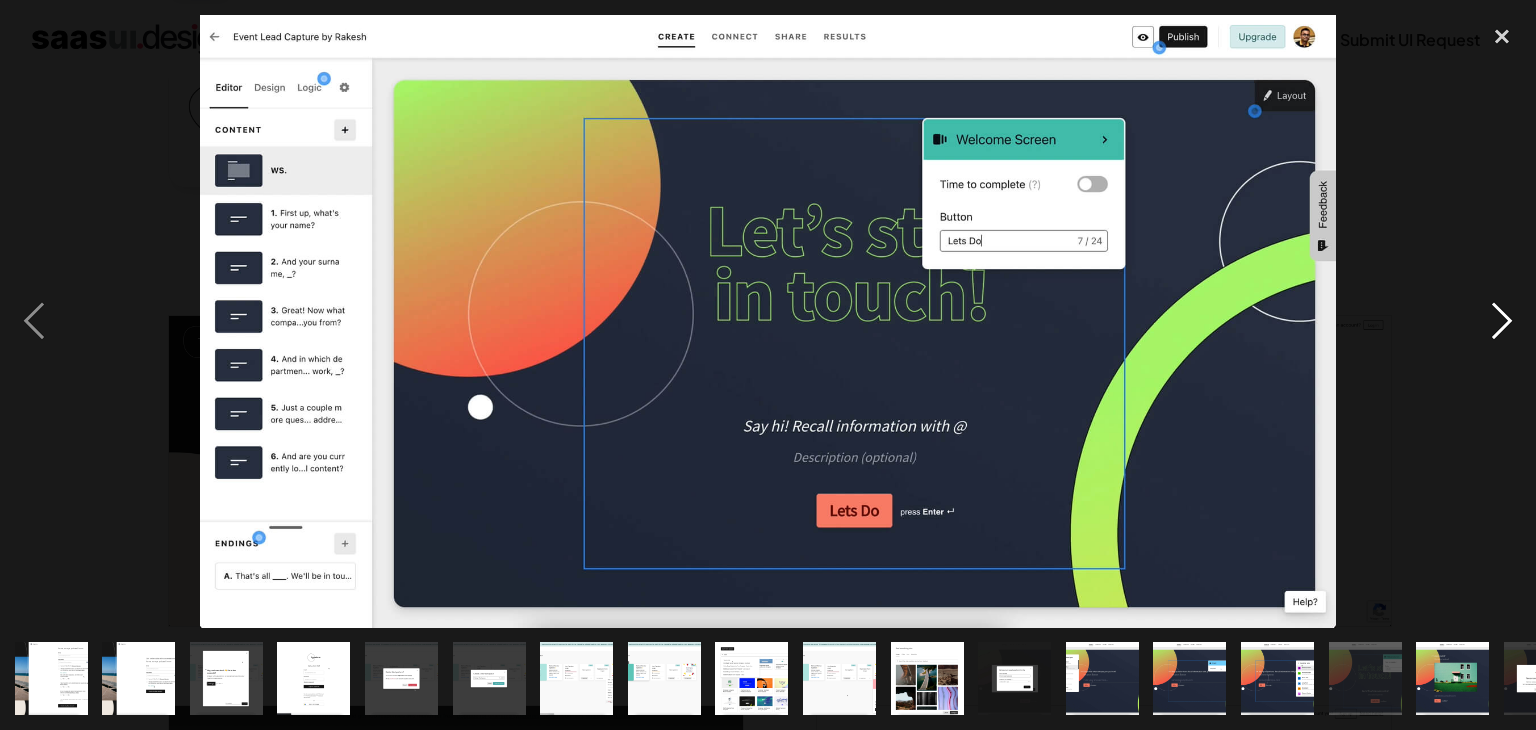 click at bounding box center (1502, 321) 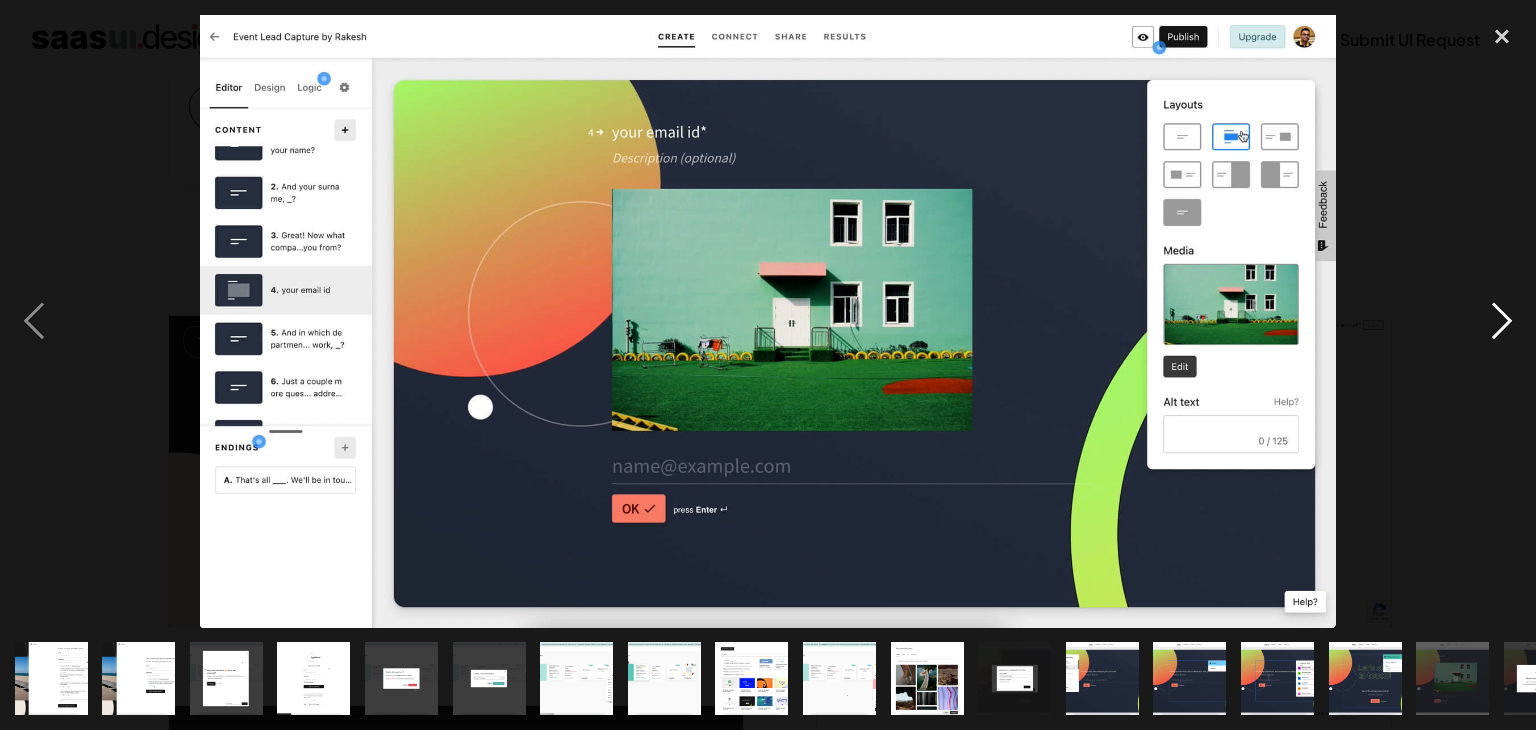 click at bounding box center (1502, 321) 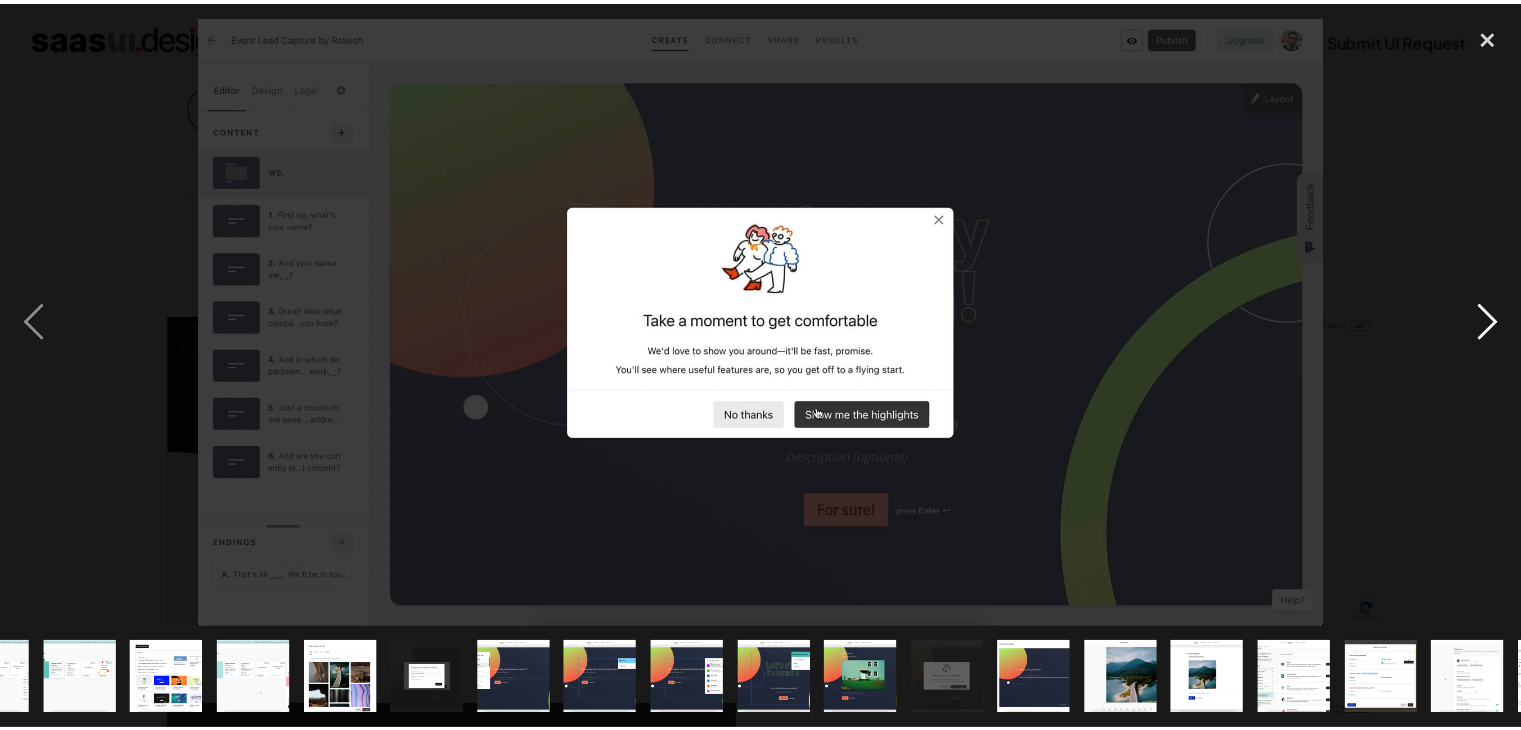 scroll, scrollTop: 0, scrollLeft: 666, axis: horizontal 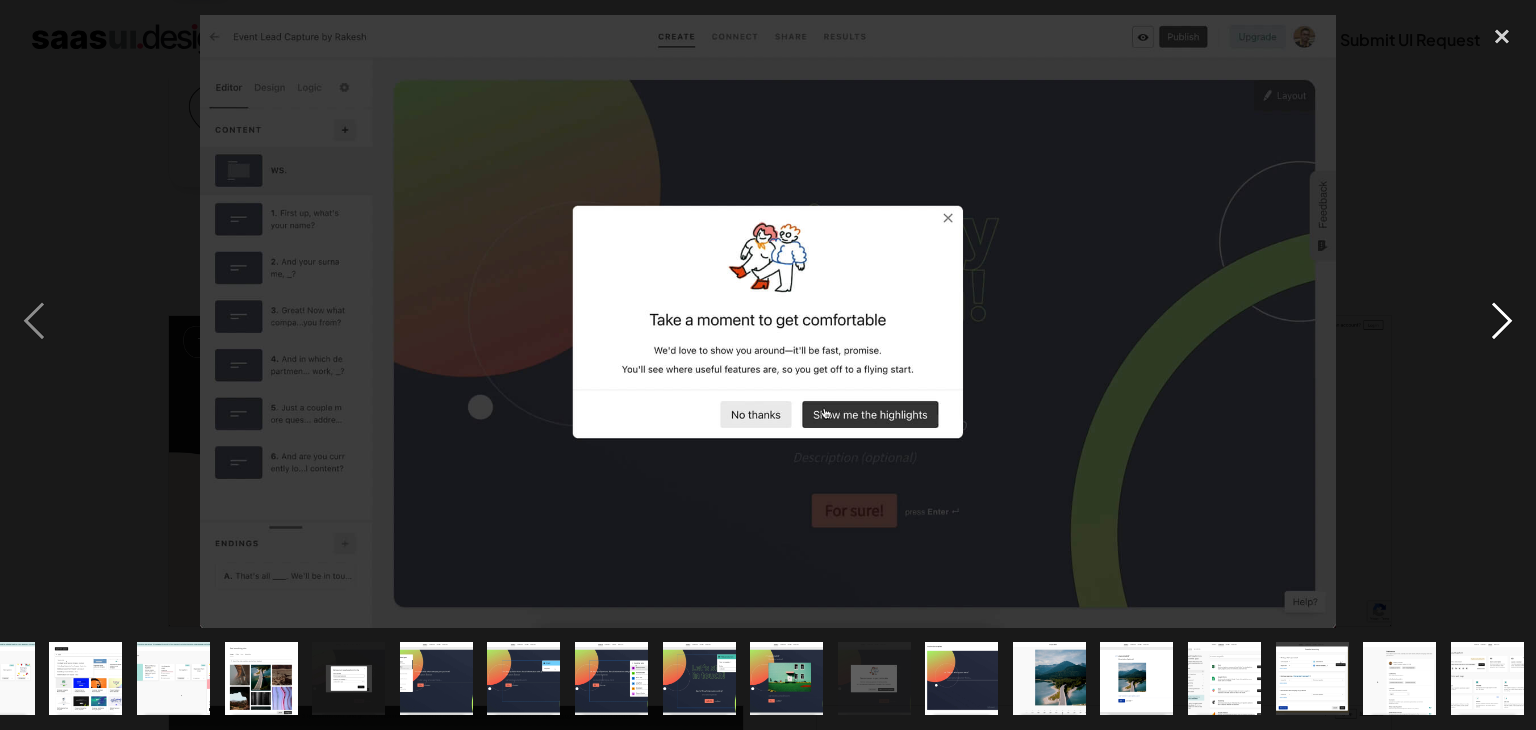 click at bounding box center (1502, 321) 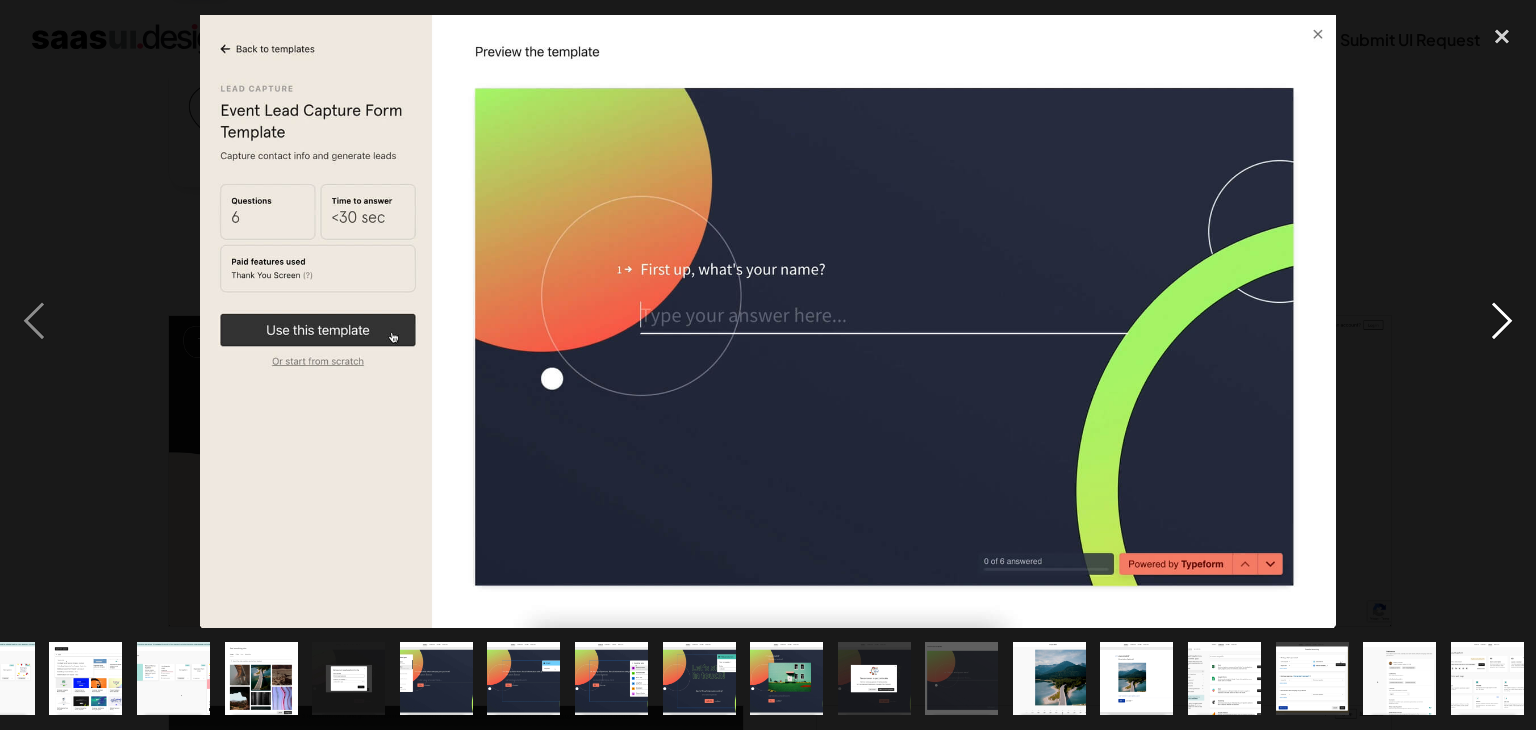 click at bounding box center (1502, 321) 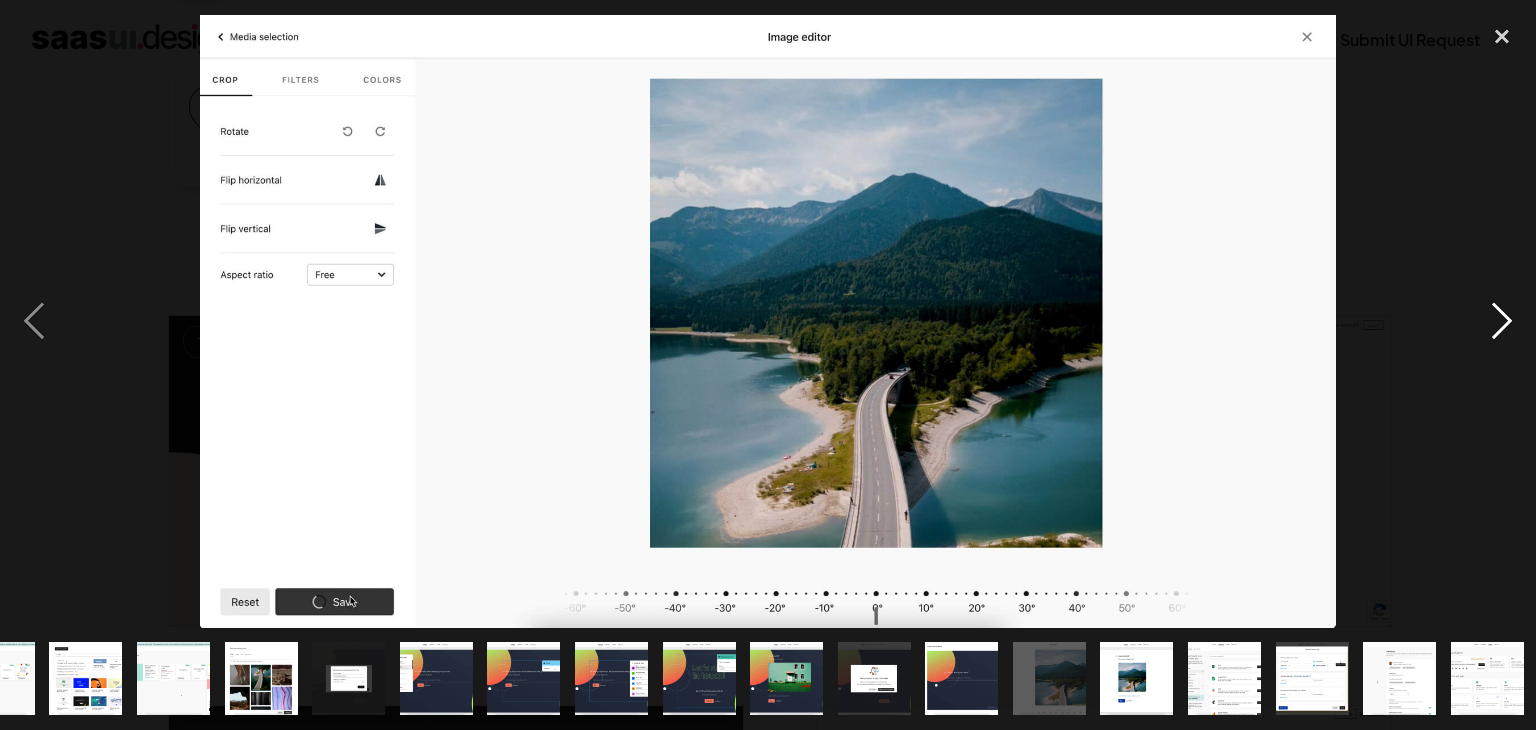 click at bounding box center (1502, 321) 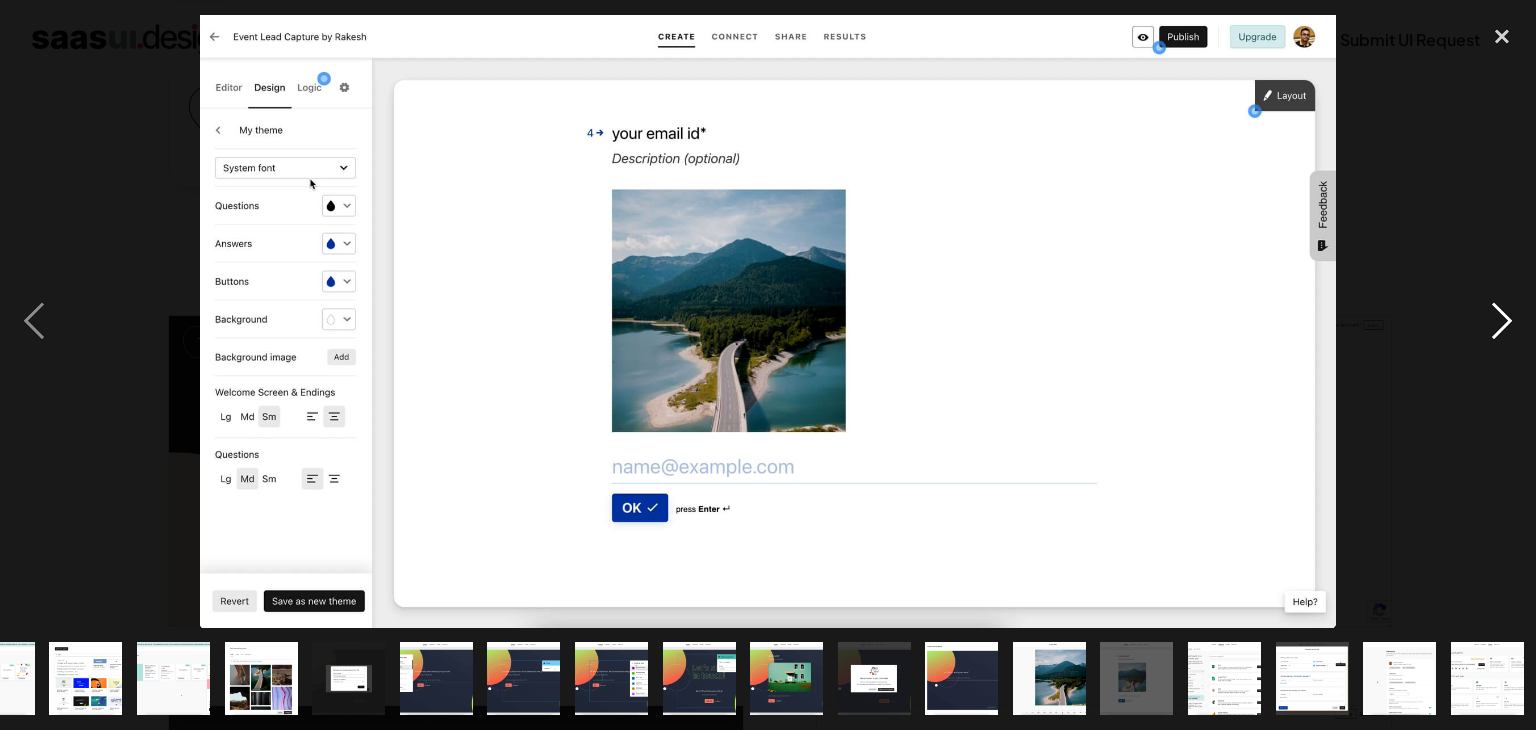 click at bounding box center [1502, 321] 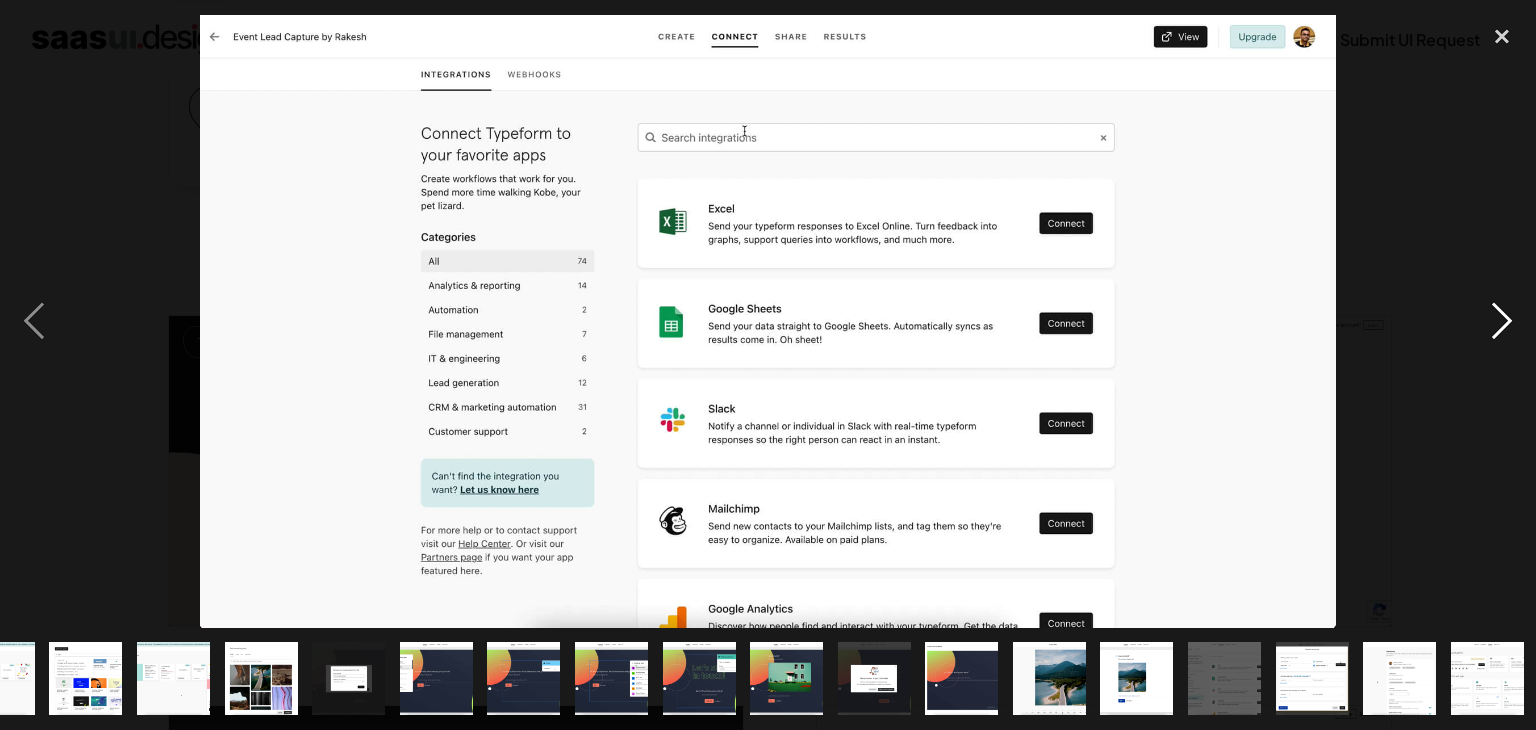 click at bounding box center [1502, 321] 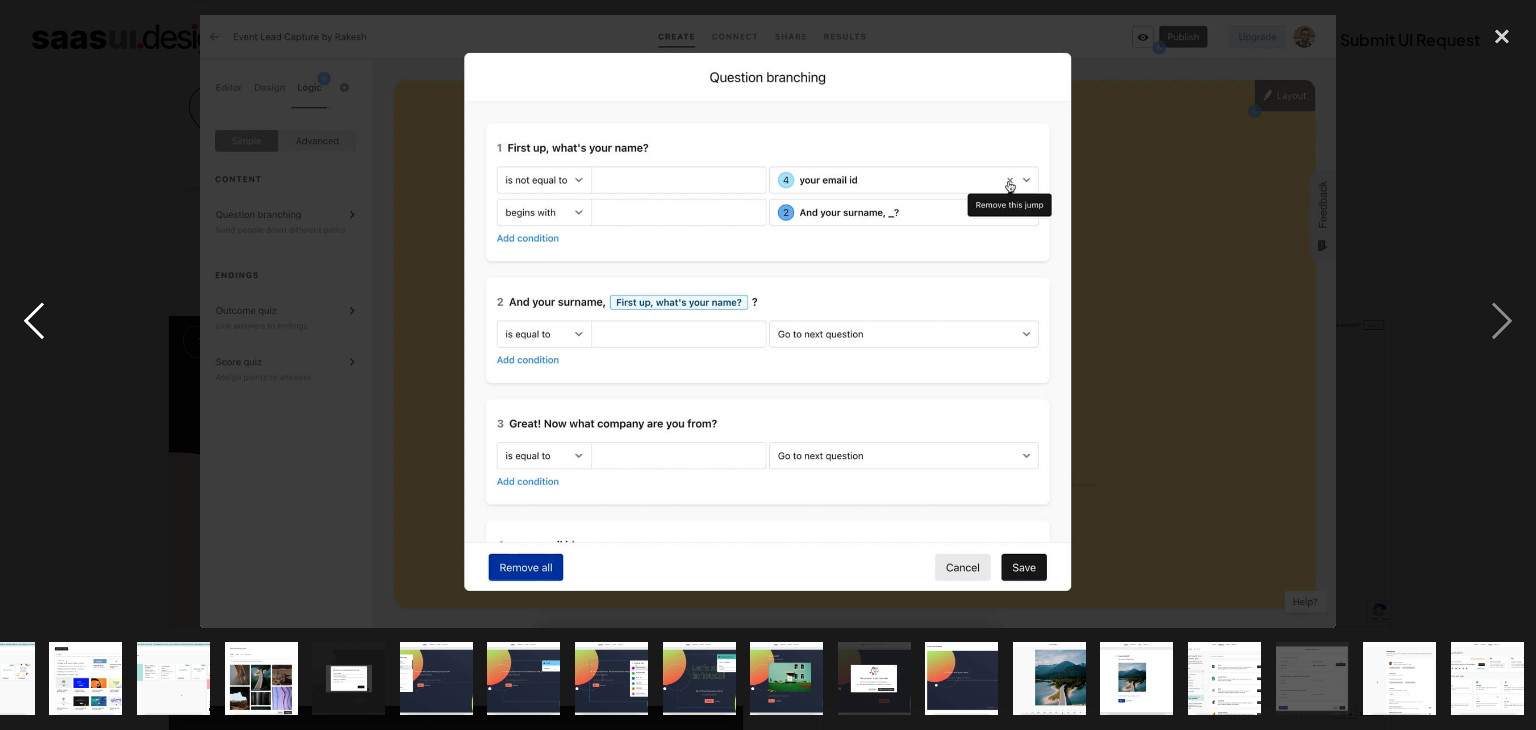 click at bounding box center [34, 321] 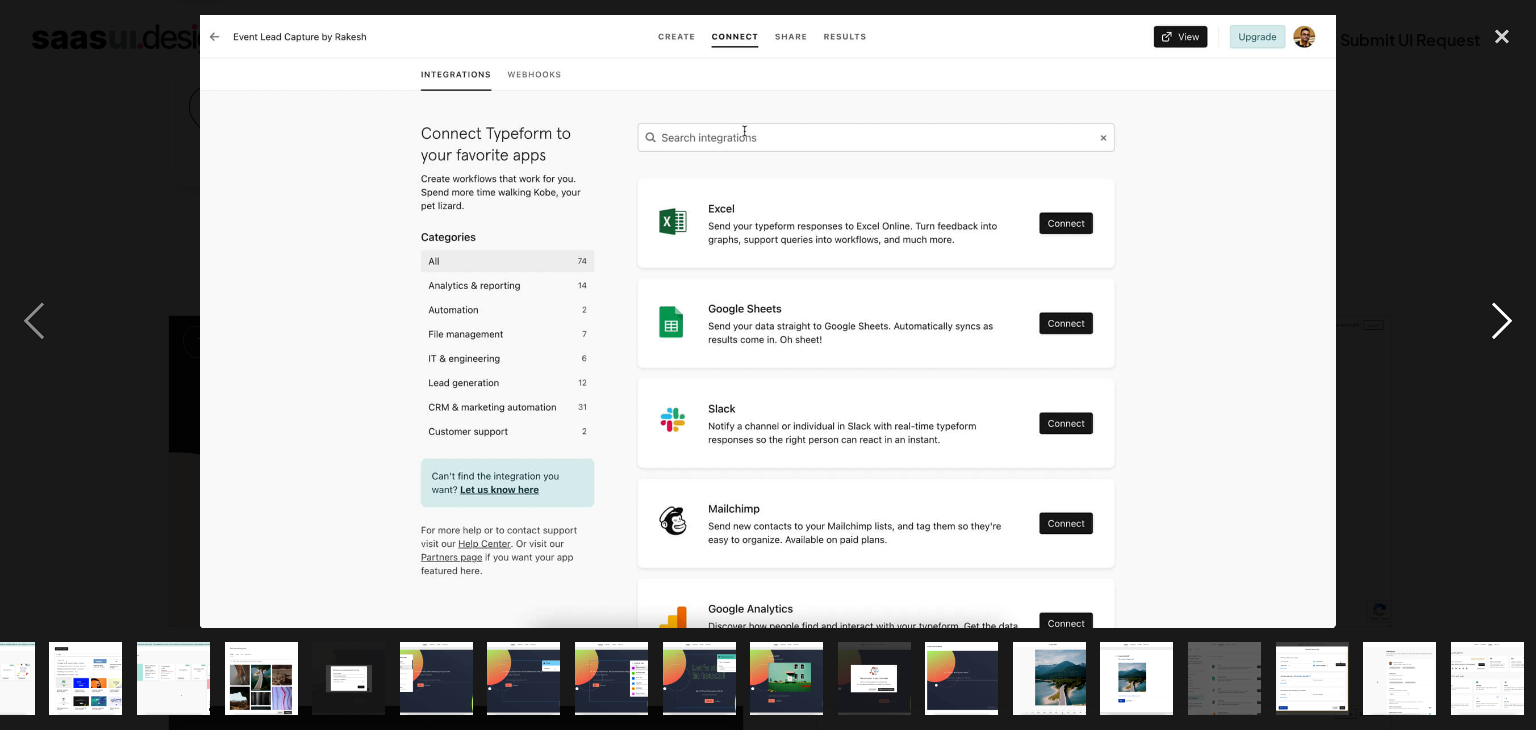 click at bounding box center [1502, 321] 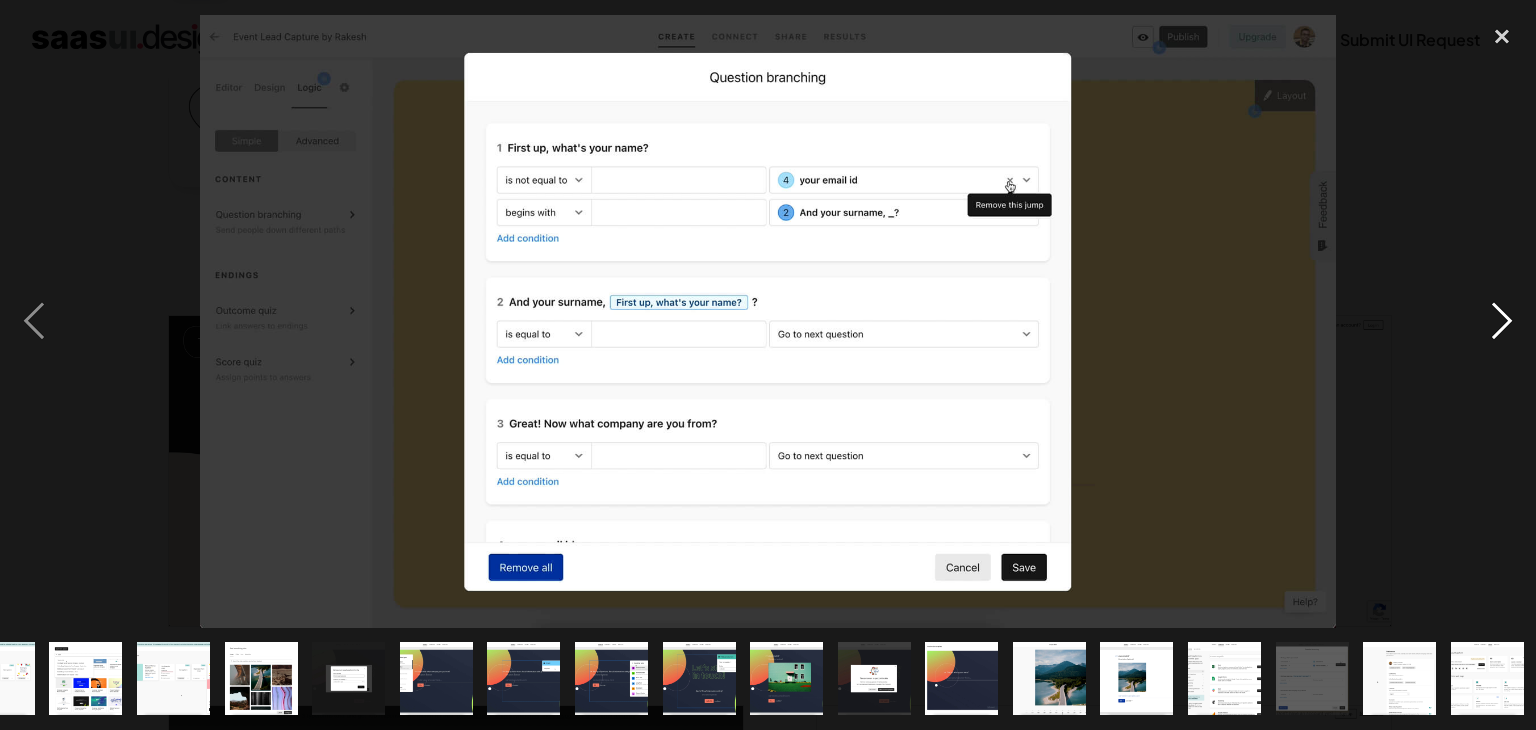click at bounding box center [1502, 321] 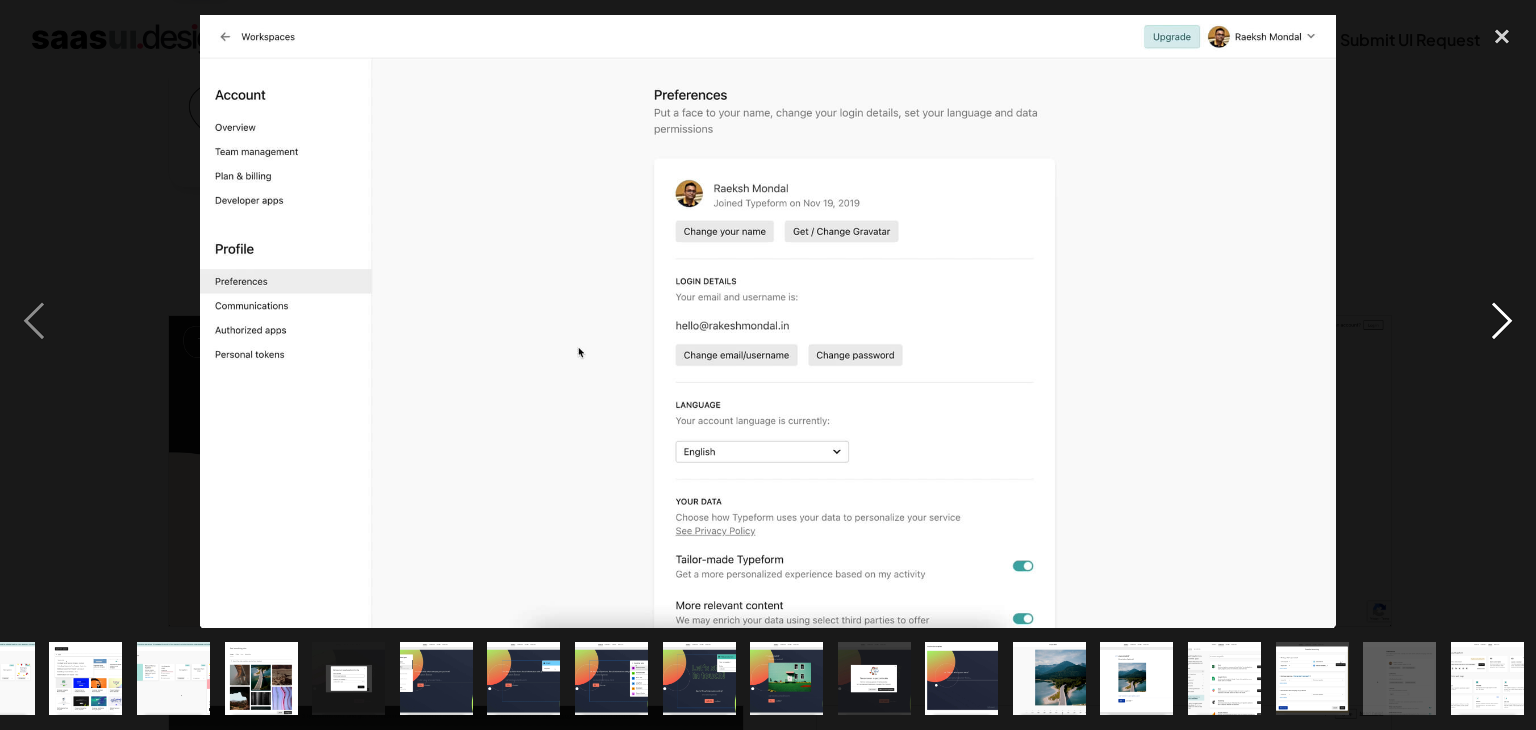 click at bounding box center (1502, 321) 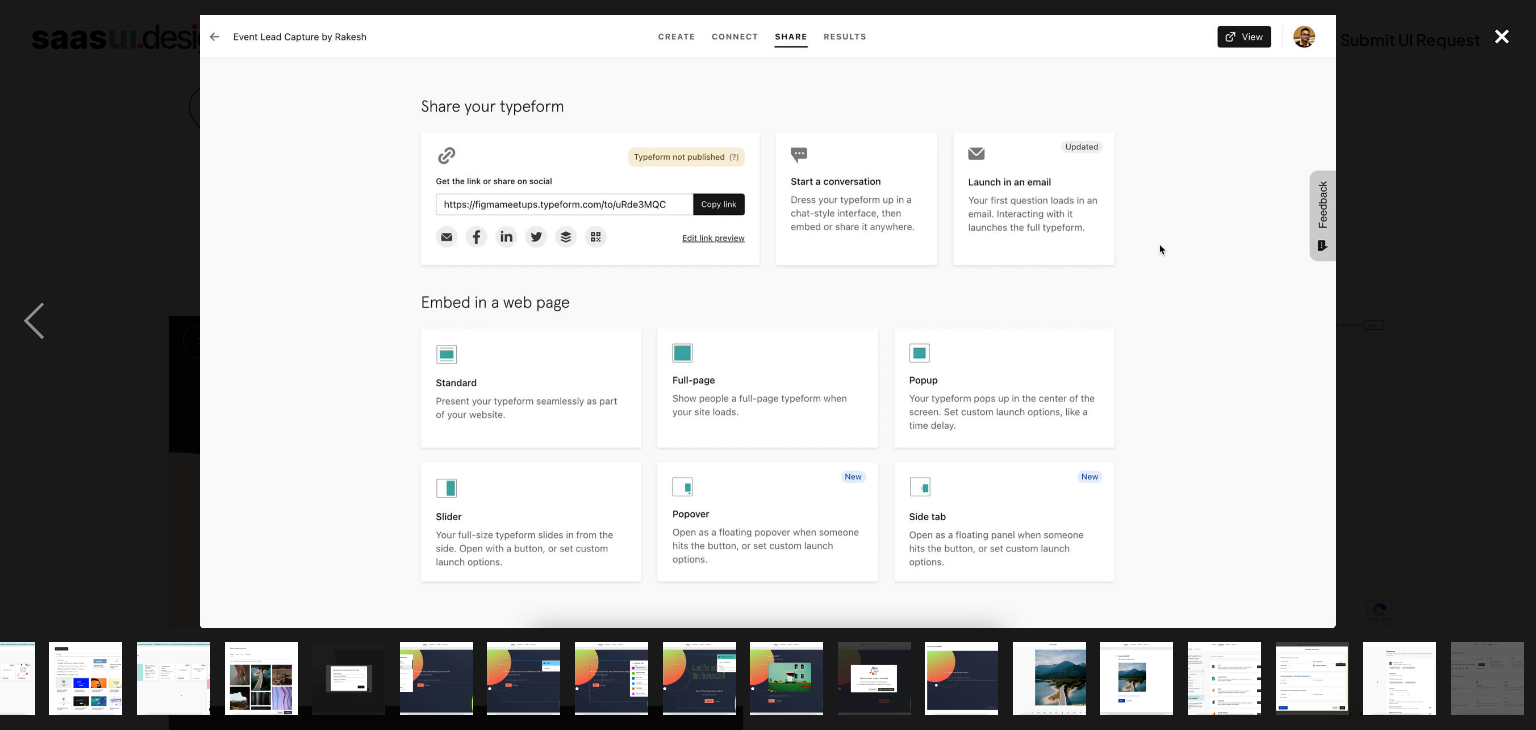 click at bounding box center (1502, 37) 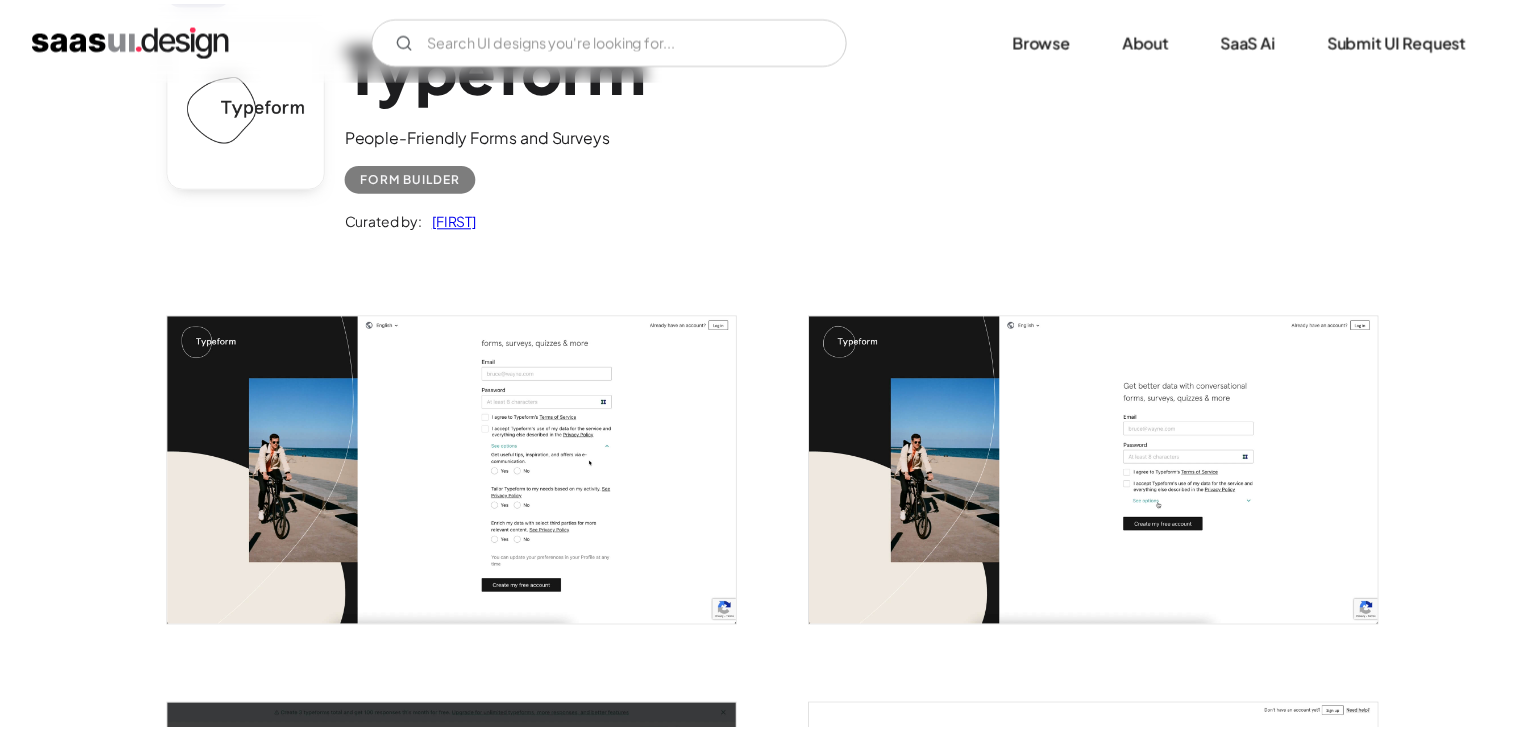 scroll, scrollTop: 0, scrollLeft: 0, axis: both 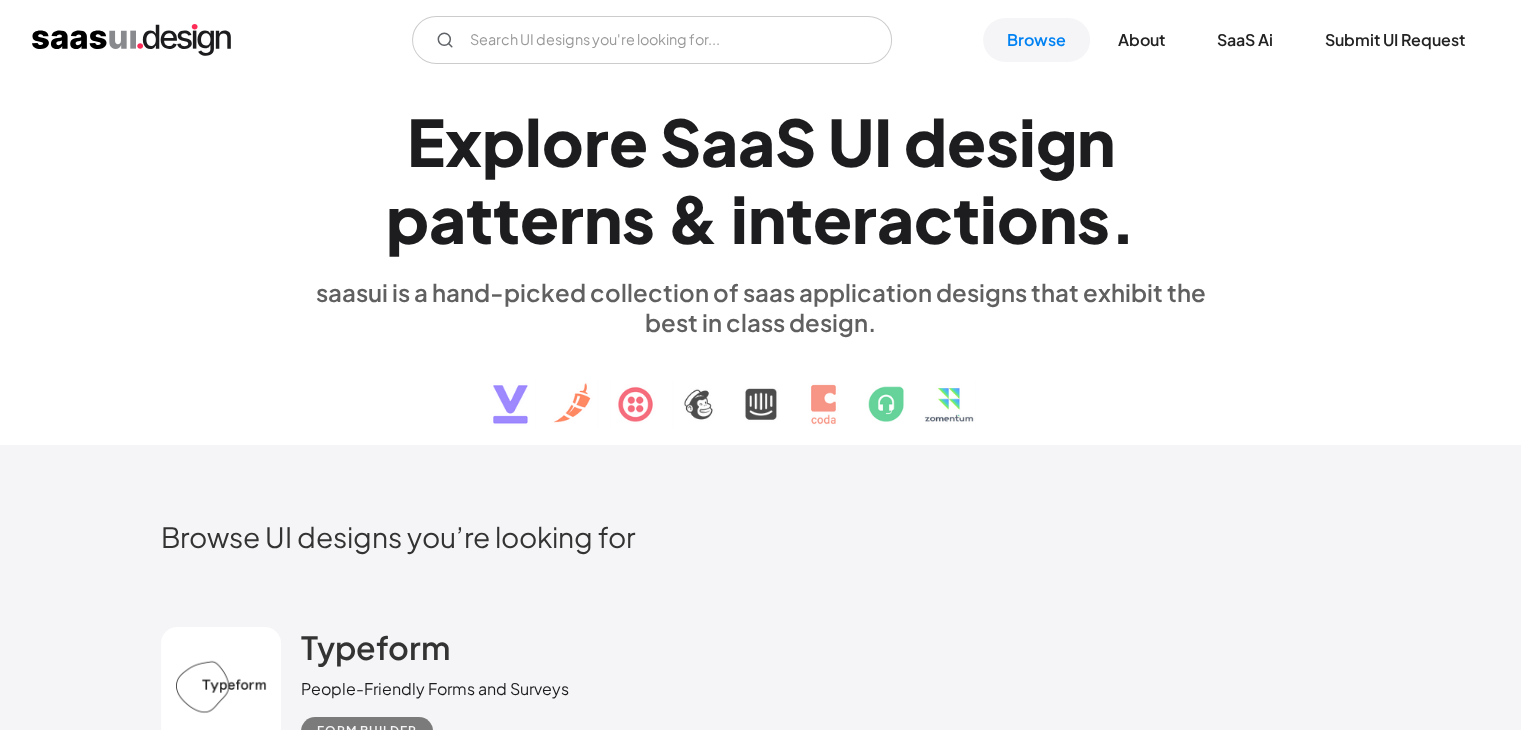 drag, startPoint x: 1449, startPoint y: 1, endPoint x: 728, endPoint y: 560, distance: 912.31683 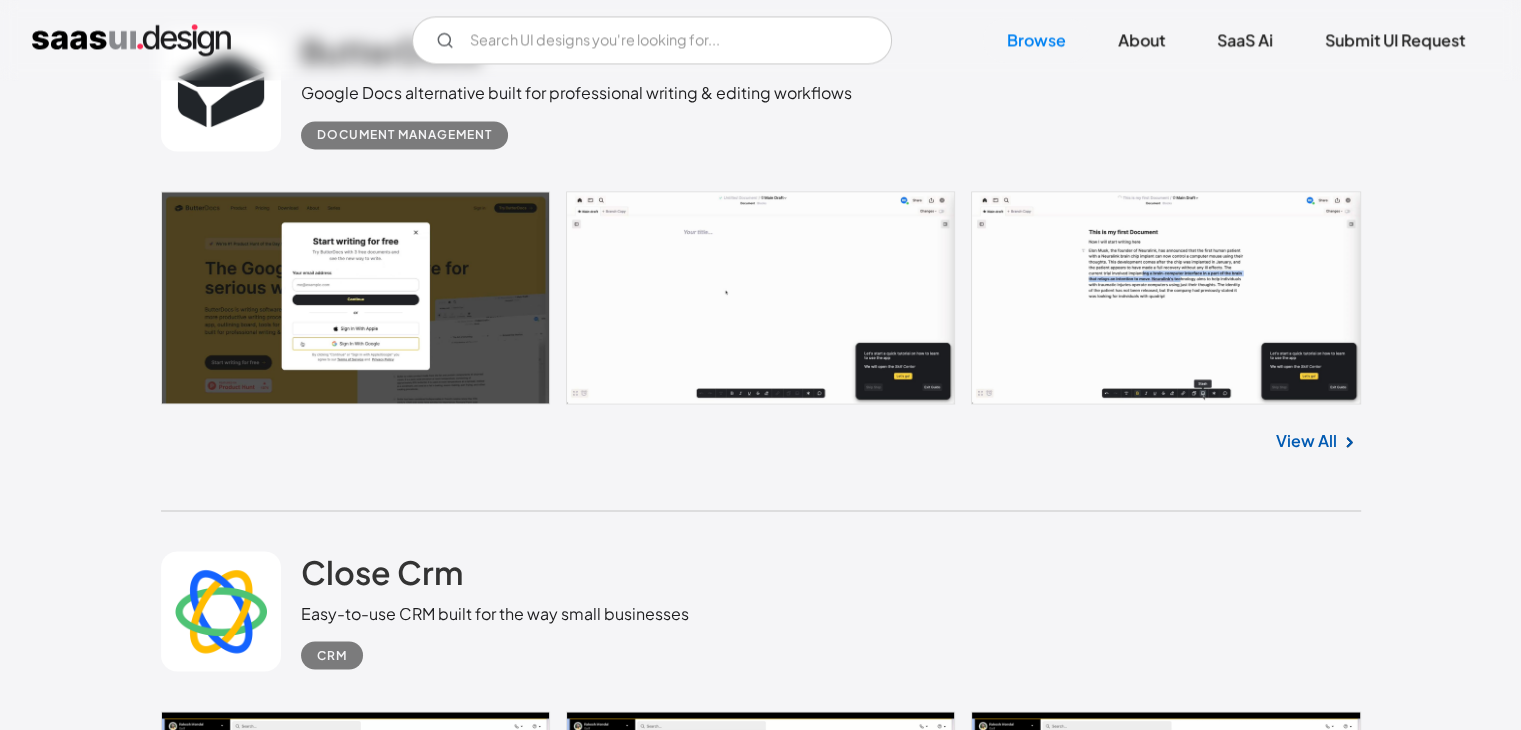 scroll, scrollTop: 3260, scrollLeft: 0, axis: vertical 